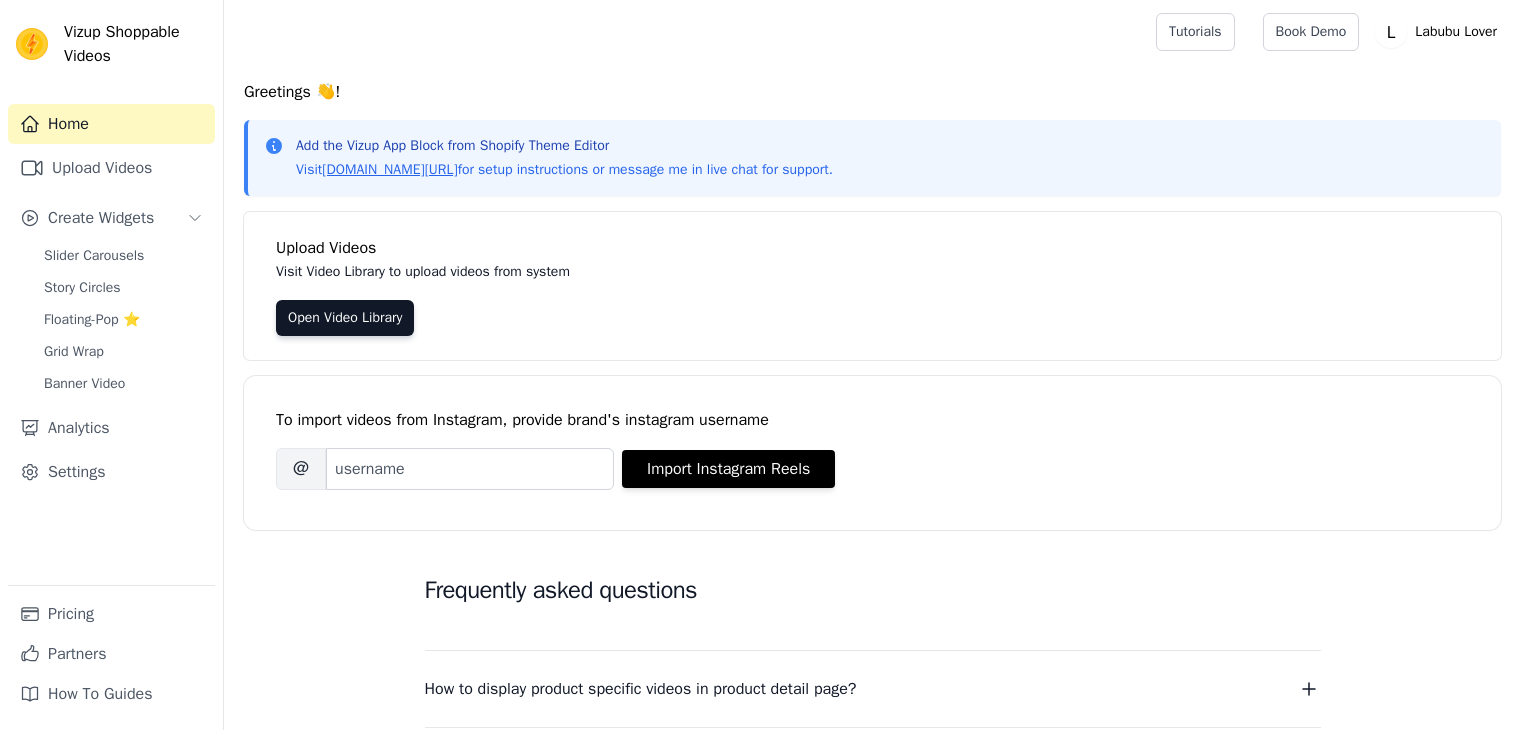 scroll, scrollTop: 0, scrollLeft: 0, axis: both 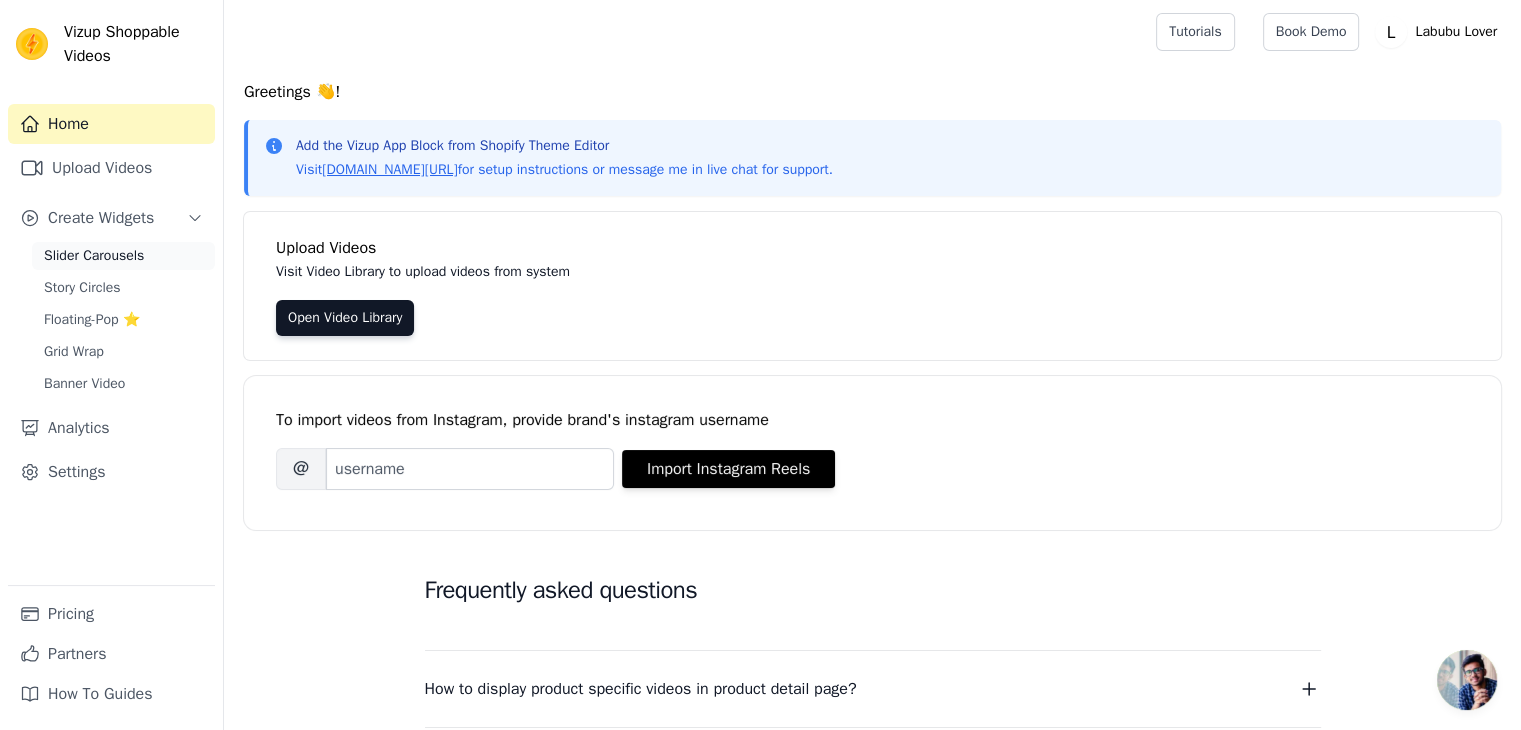 click on "Slider Carousels" at bounding box center (94, 256) 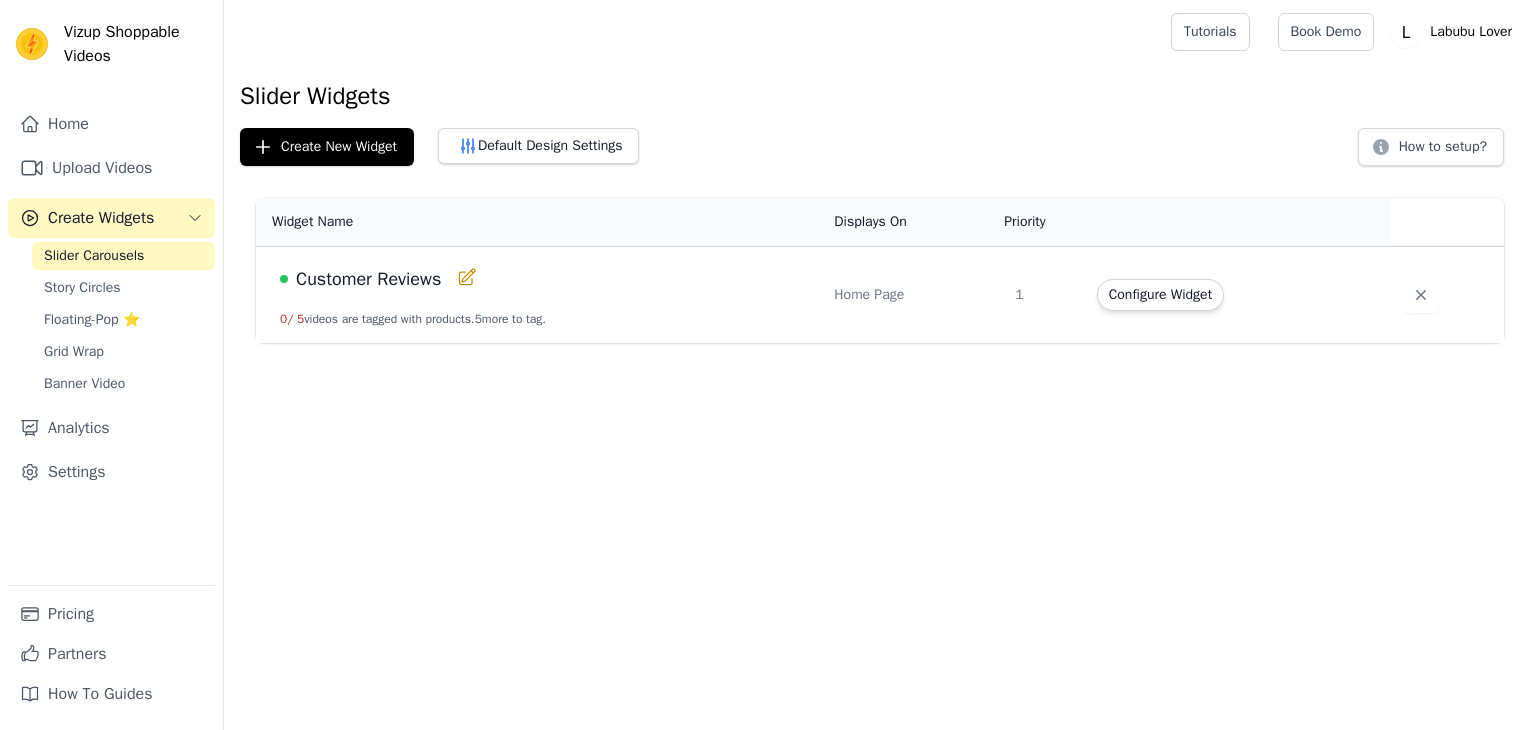 scroll, scrollTop: 0, scrollLeft: 0, axis: both 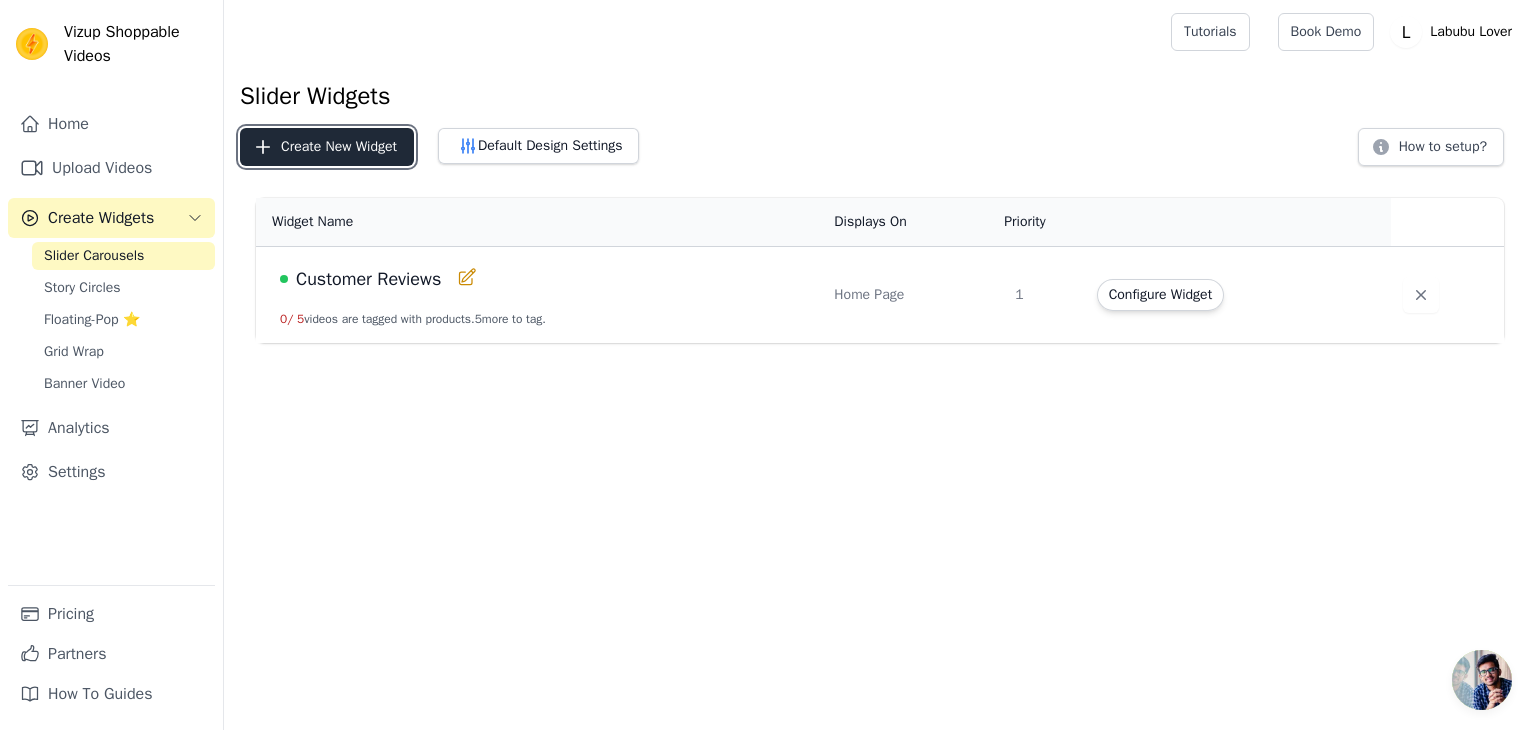 click on "Create New Widget" at bounding box center (327, 147) 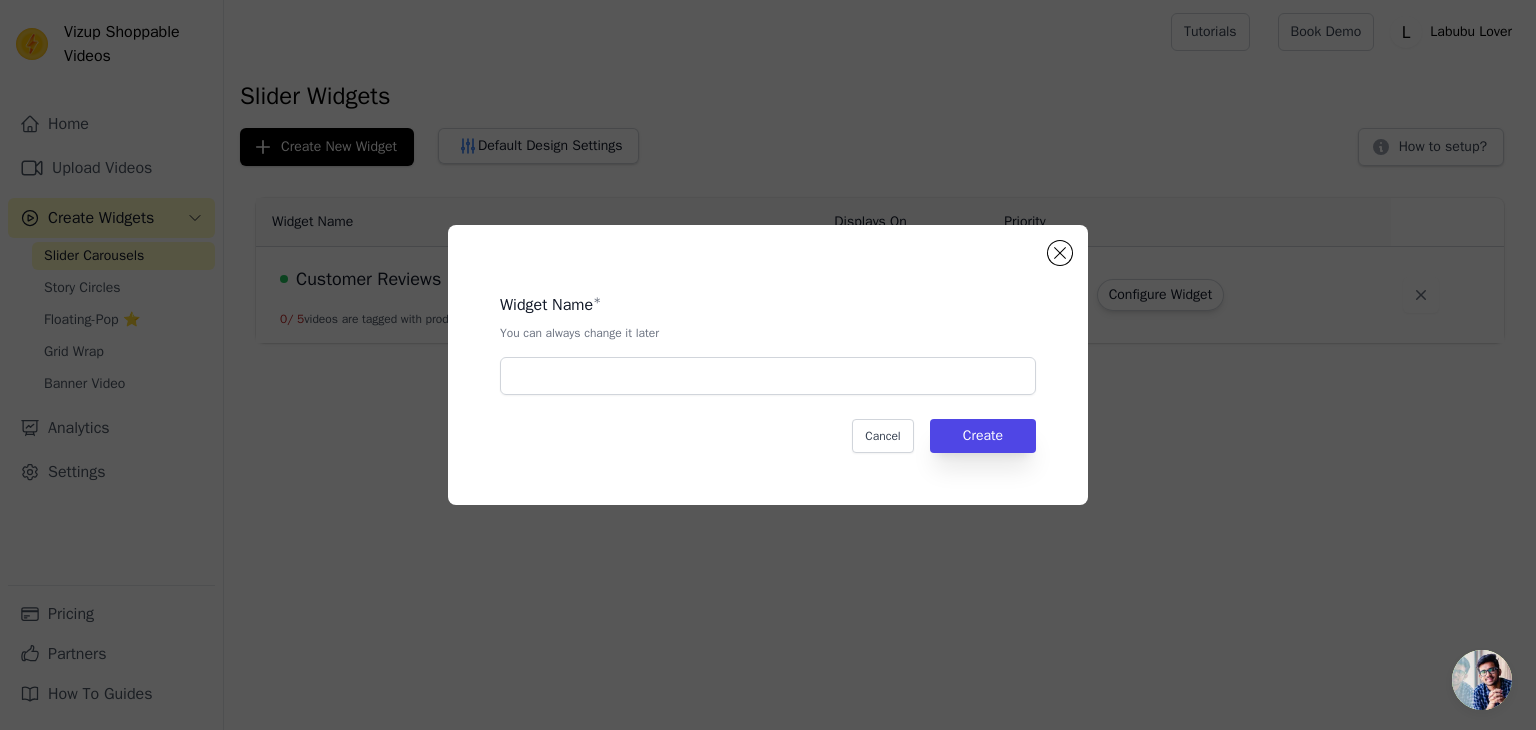 click on "Widget Name   *   You can always change it later" at bounding box center (768, 336) 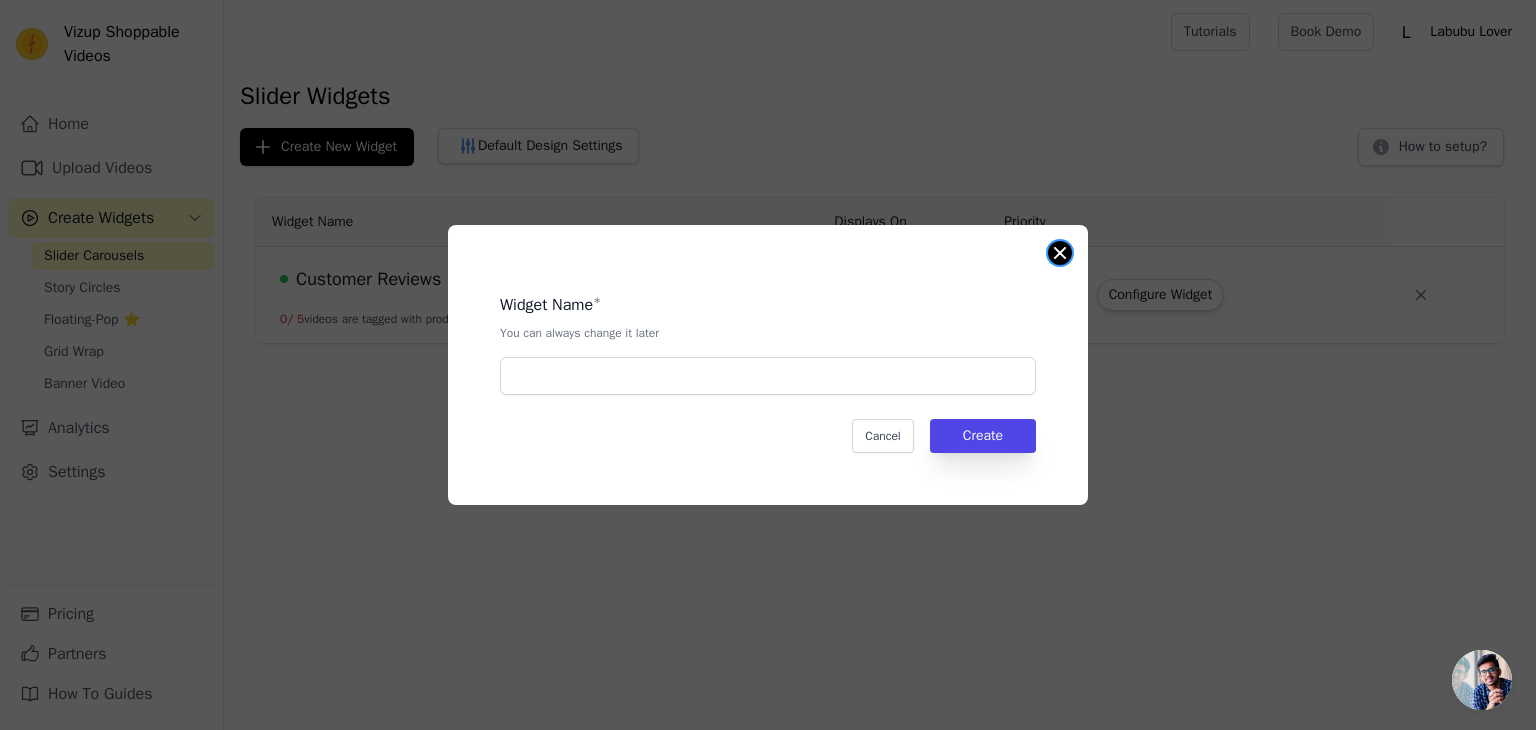 click on "Widget Name   *   You can always change it later       Cancel   Create" at bounding box center [768, 365] 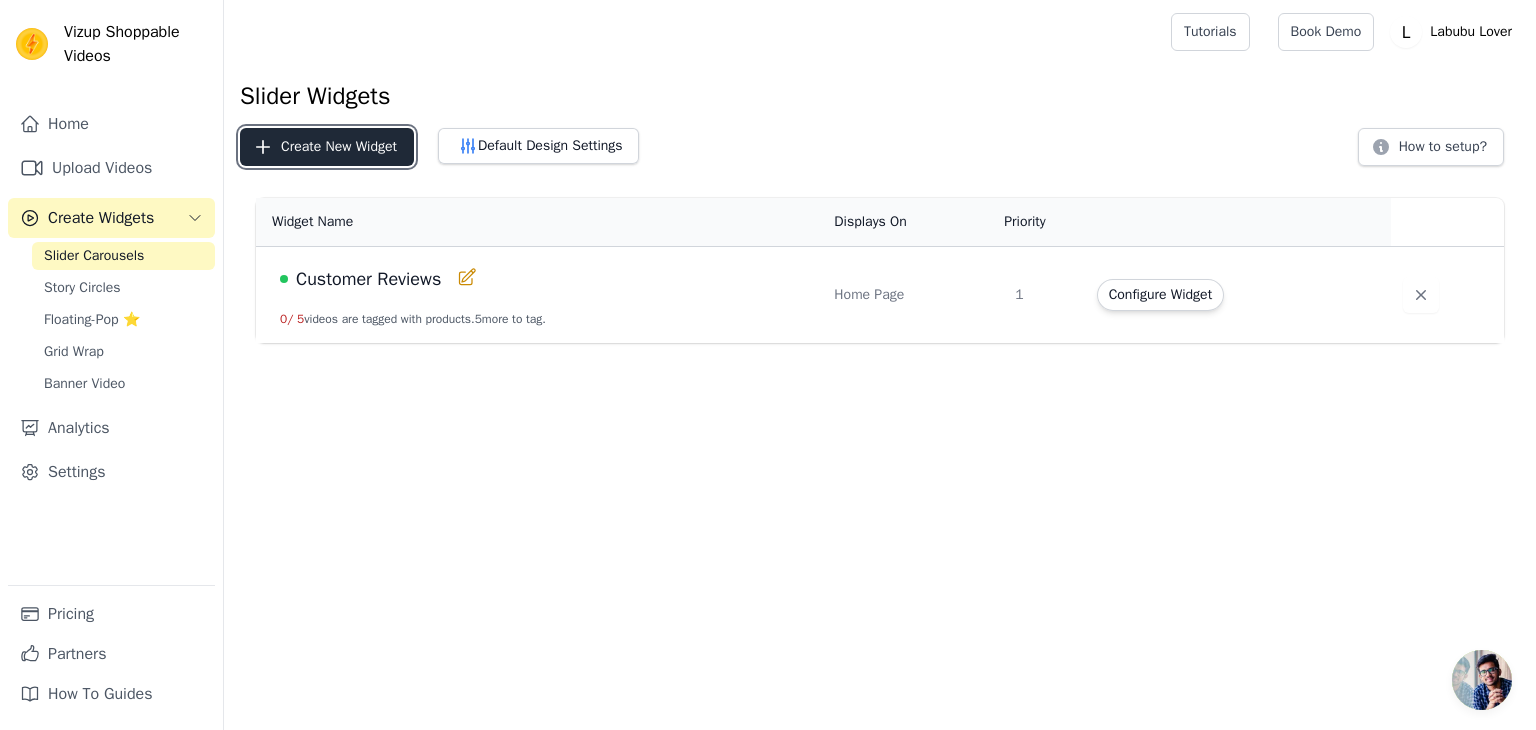 click on "Create New Widget" at bounding box center [327, 147] 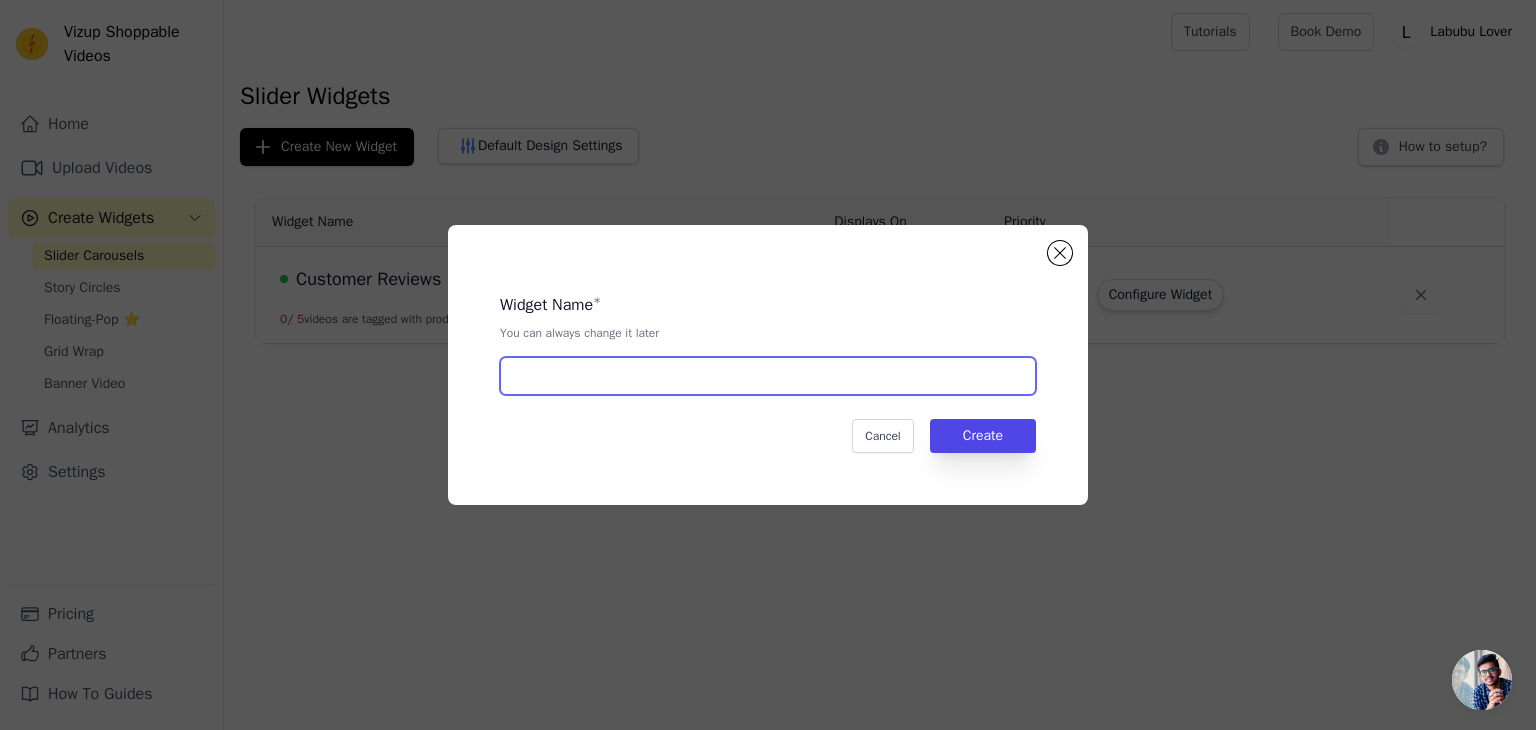 click at bounding box center (768, 376) 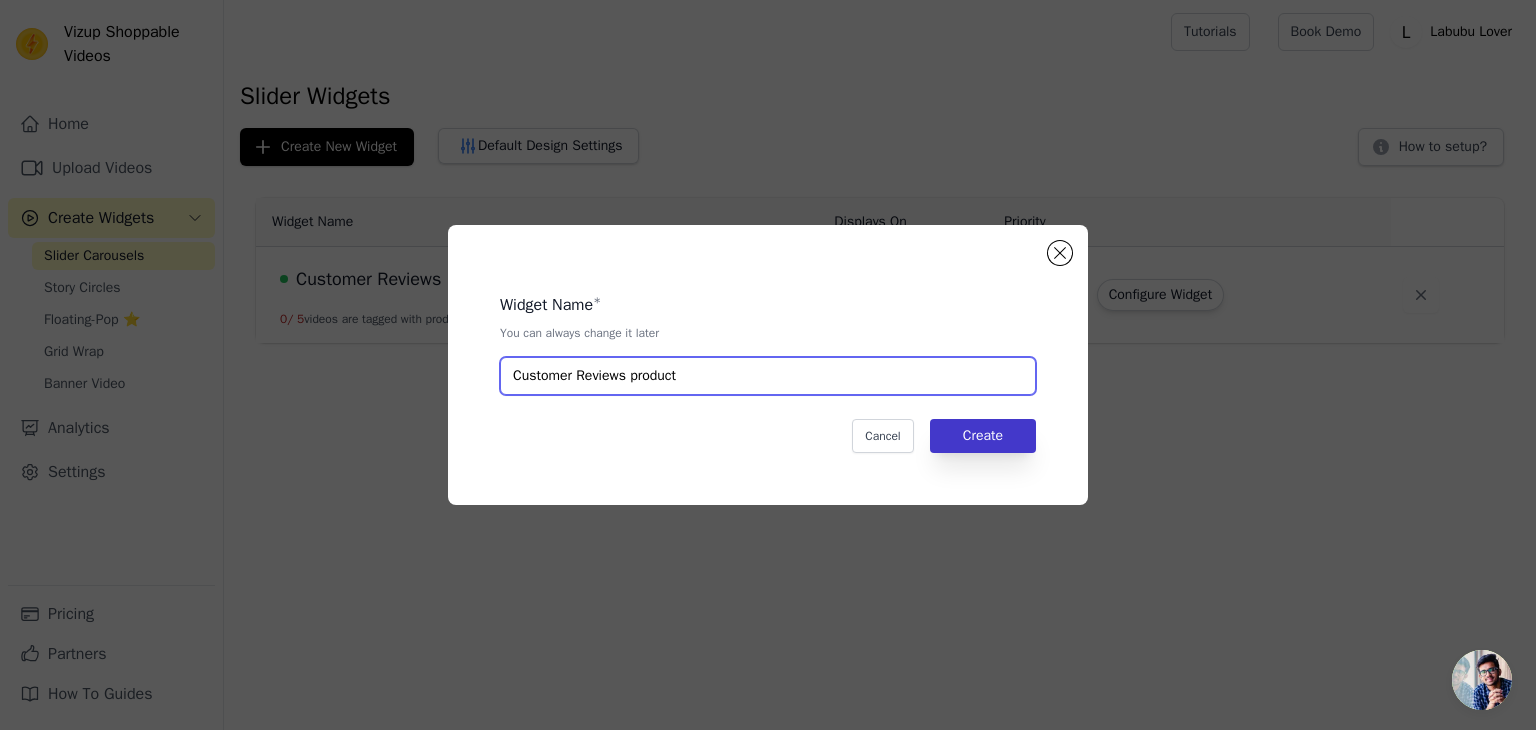 type on "Customer Reviews product" 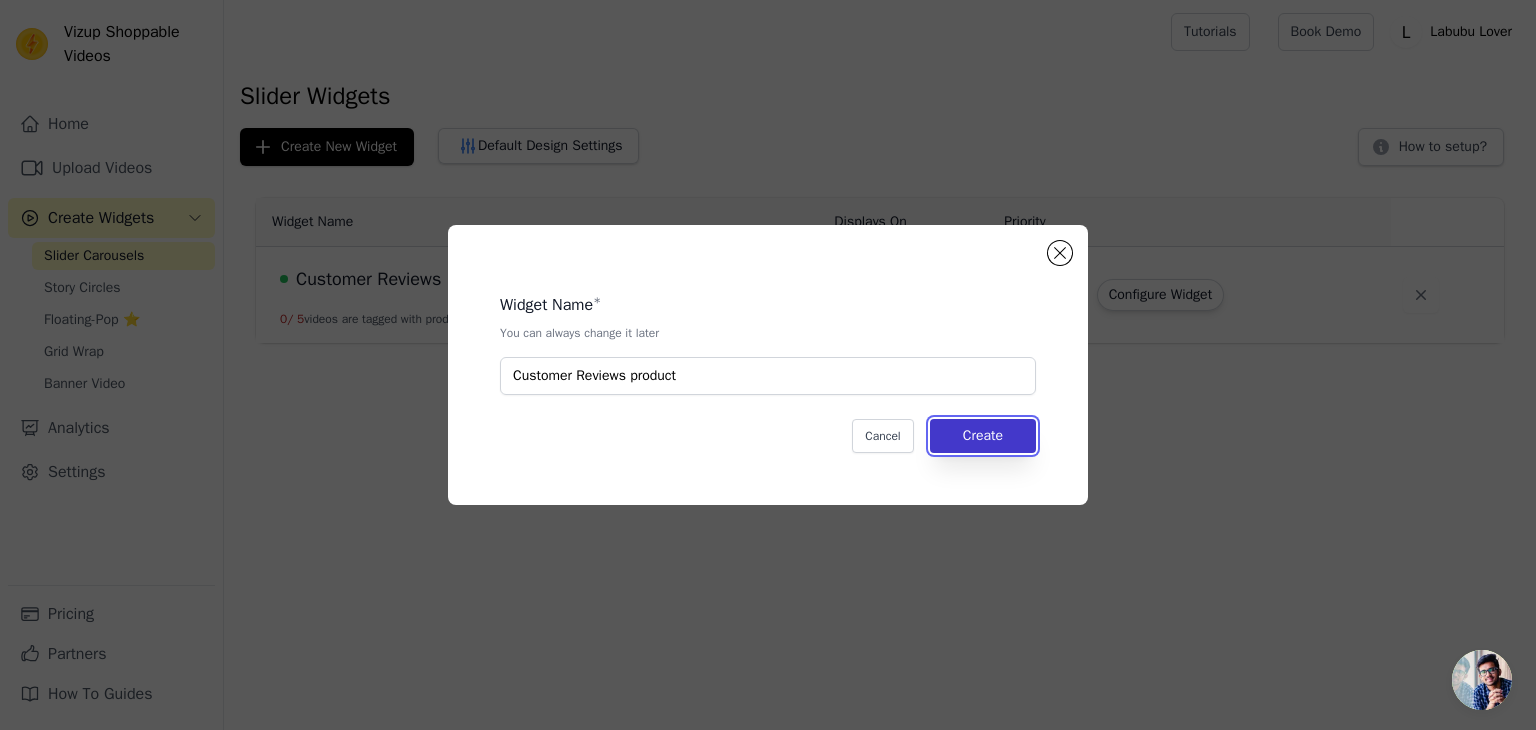 click on "Create" at bounding box center (983, 436) 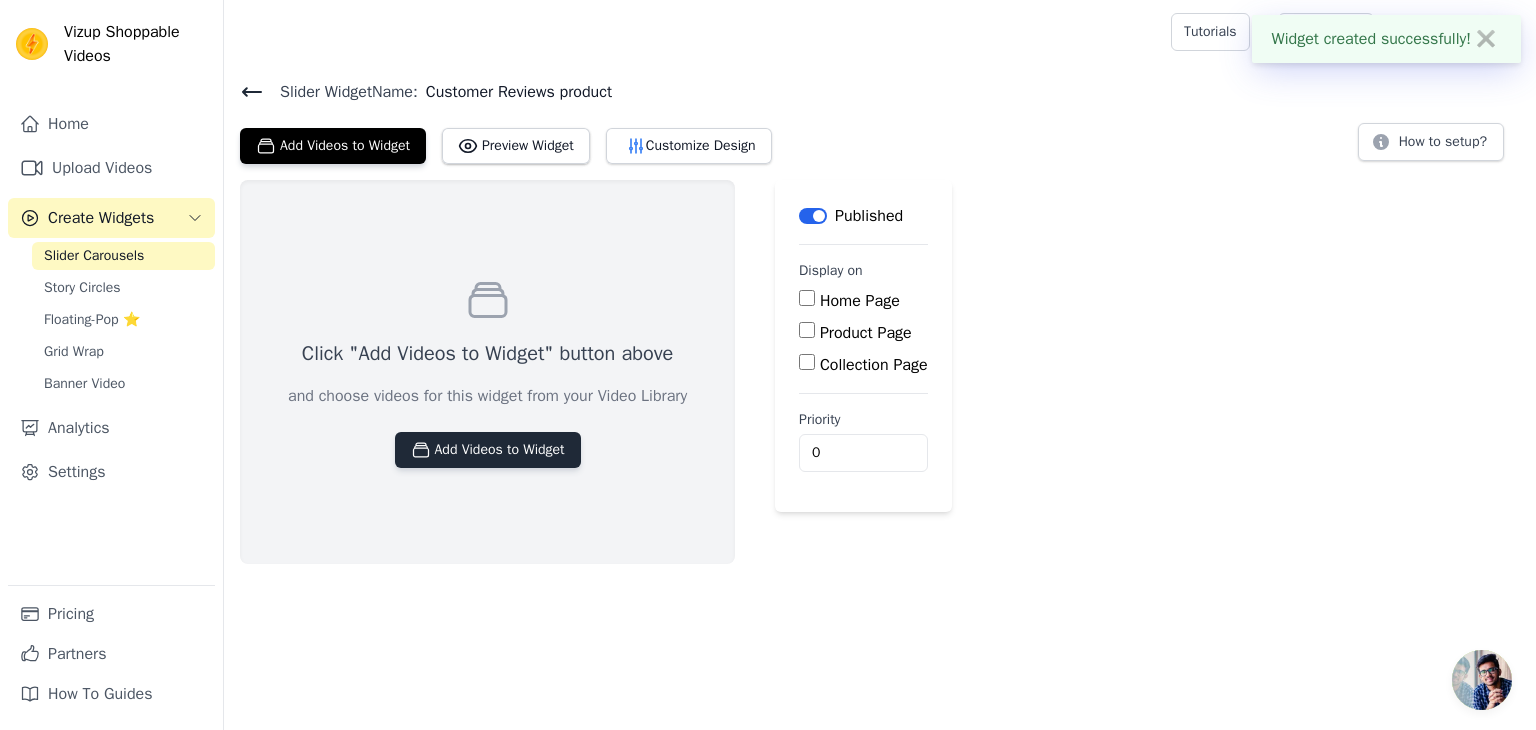 click on "Add Videos to Widget" at bounding box center (488, 450) 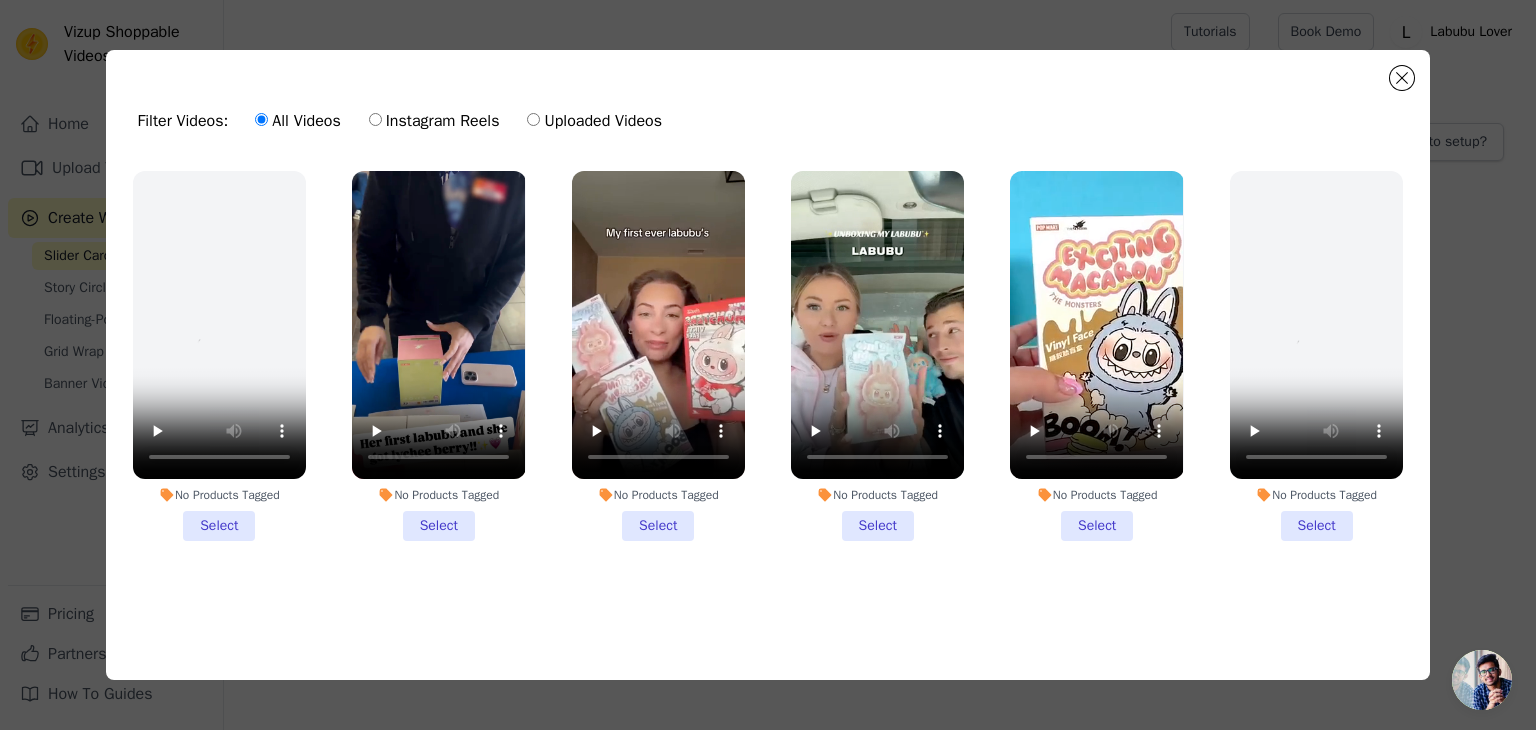 click on "No Products Tagged     Select" at bounding box center [438, 356] 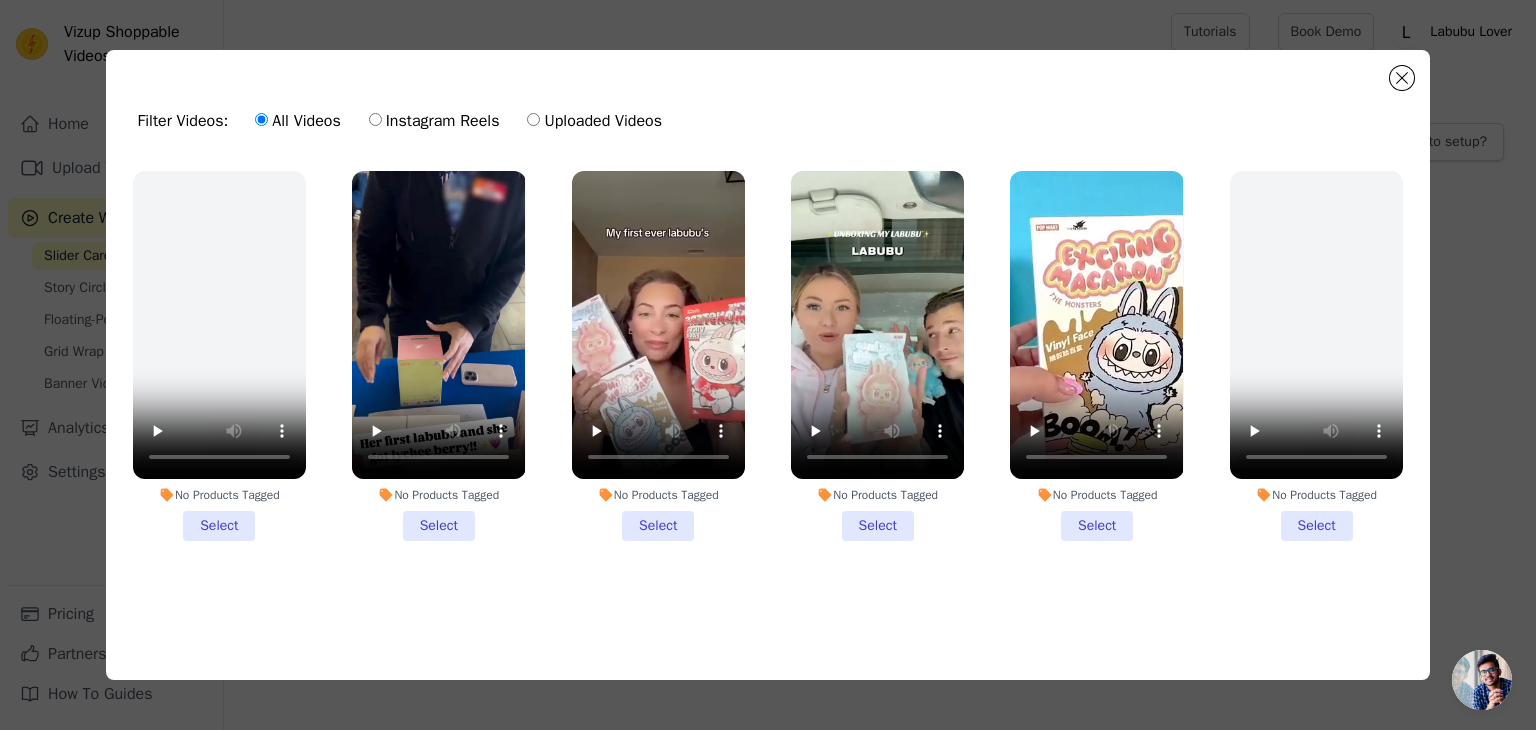 click on "No Products Tagged     Select" at bounding box center [0, 0] 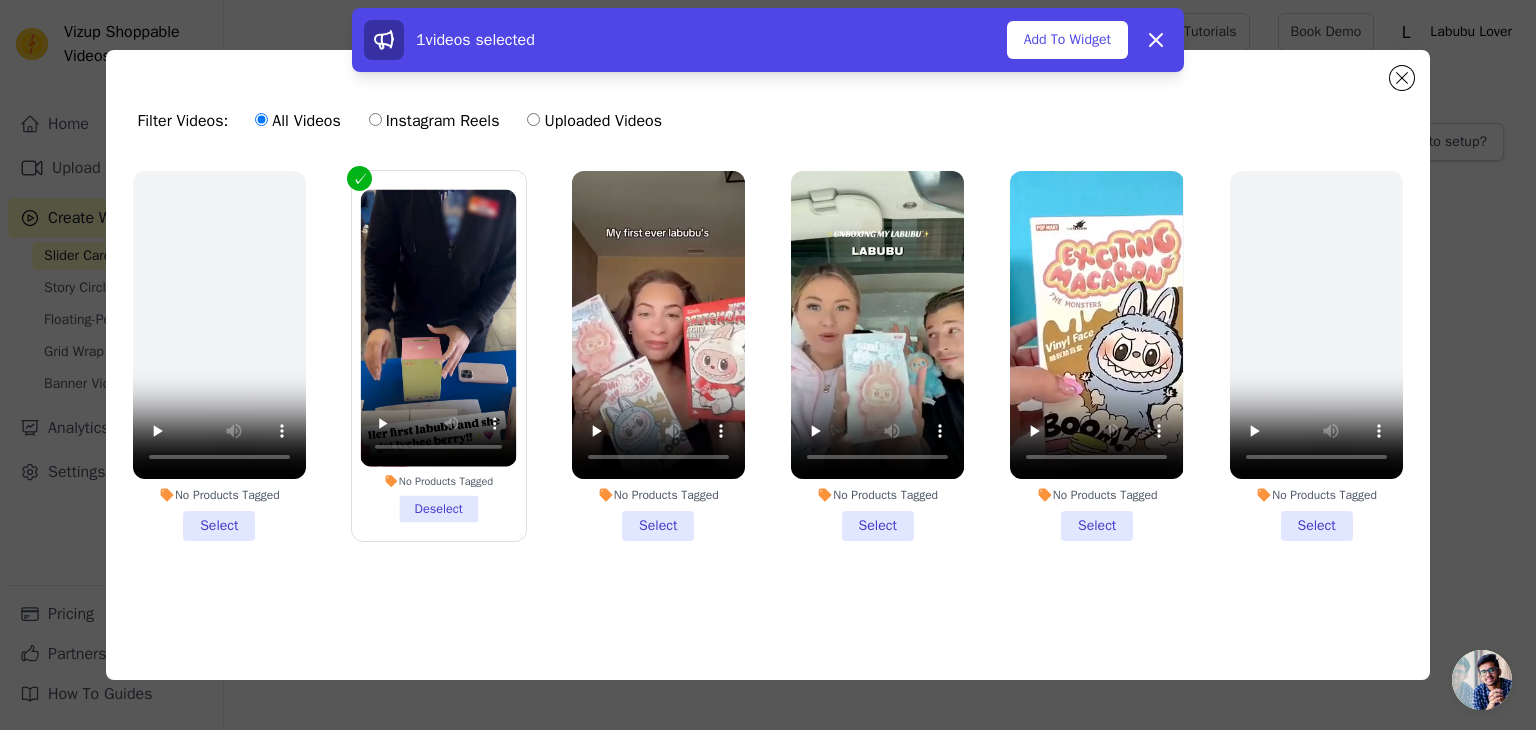 click on "No Products Tagged     Select" at bounding box center (658, 356) 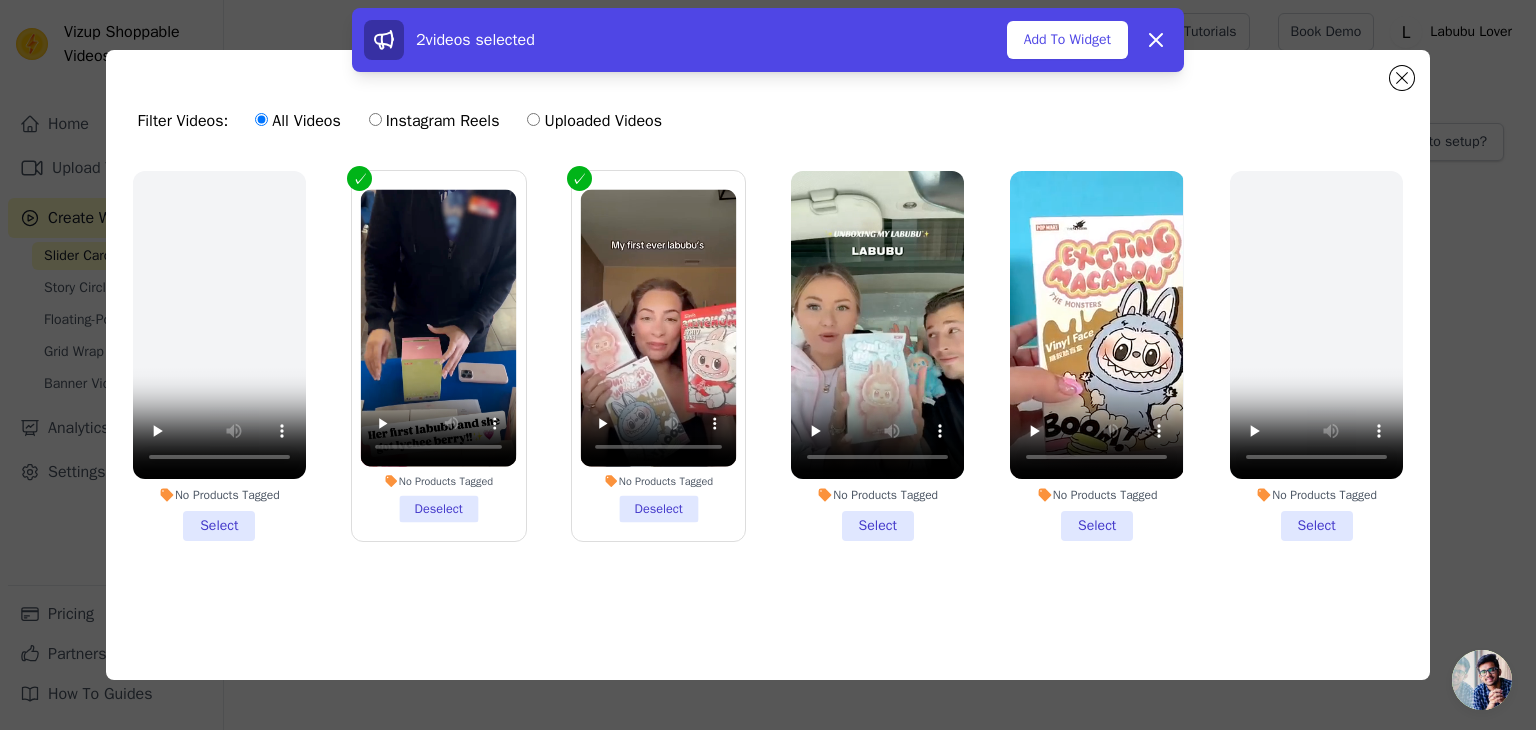 click on "No Products Tagged     Select" at bounding box center (877, 356) 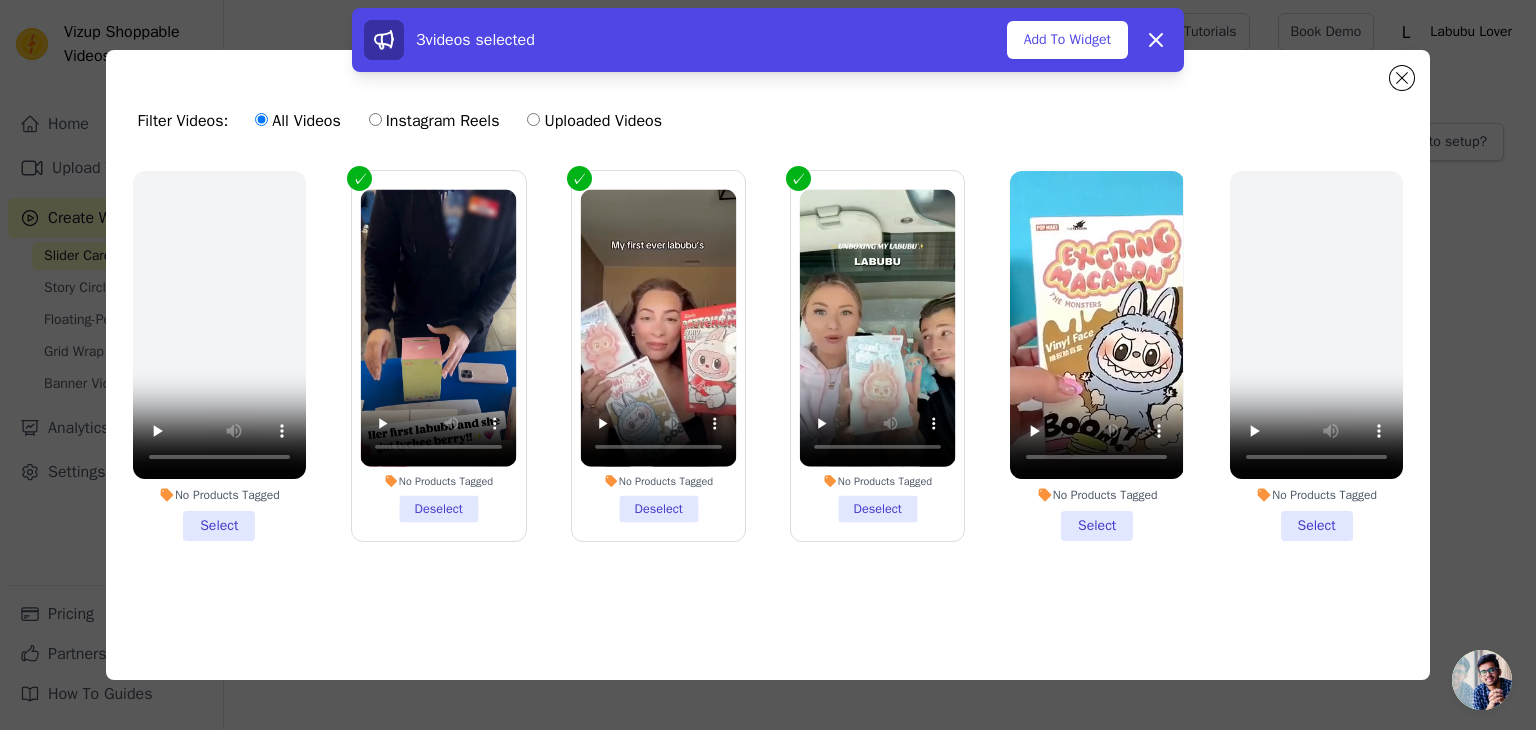 click on "No Products Tagged     Select" at bounding box center [1096, 356] 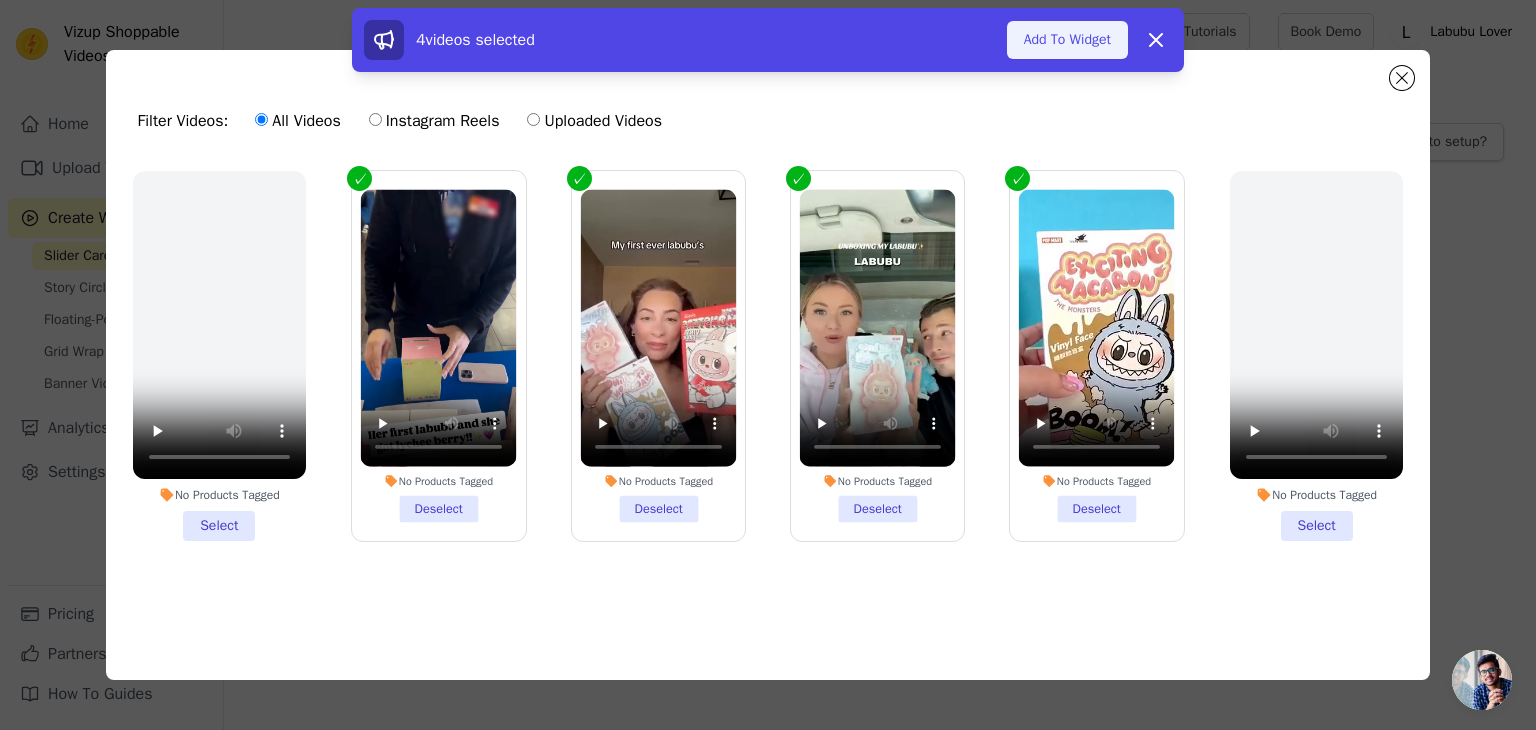 click on "Add To Widget" at bounding box center (1067, 40) 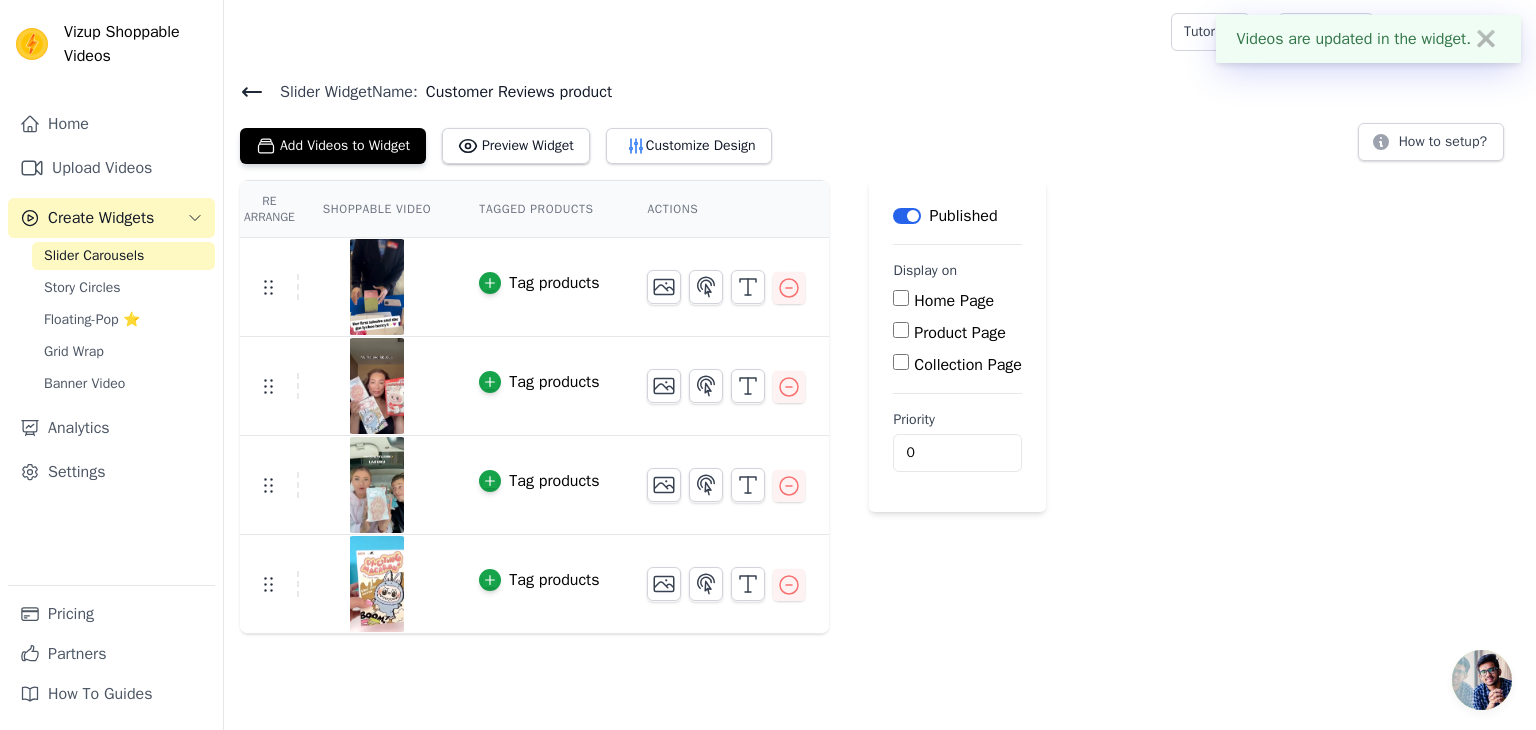 click on "Home Page     Product Page       Collection Page" at bounding box center [957, 333] 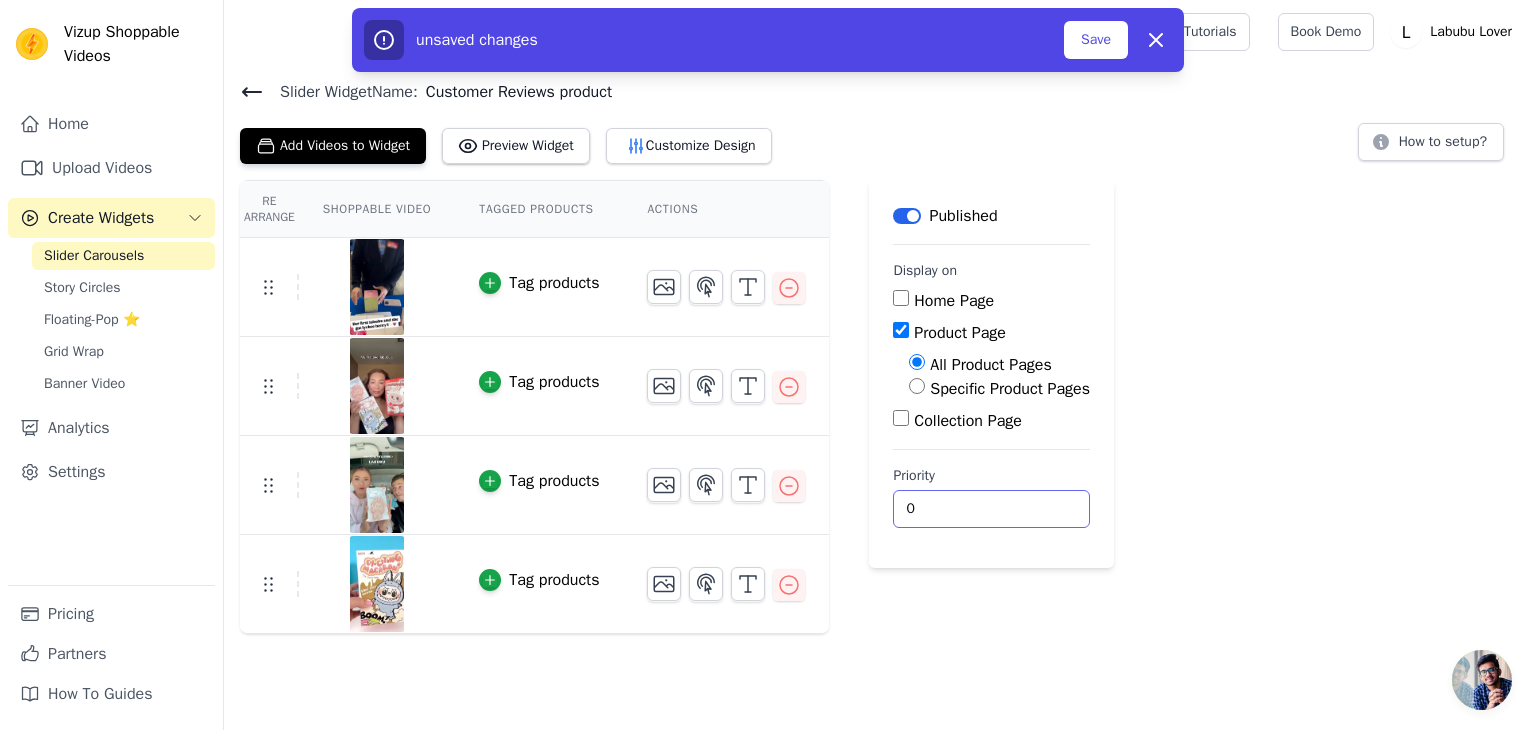 click on "0" at bounding box center [991, 509] 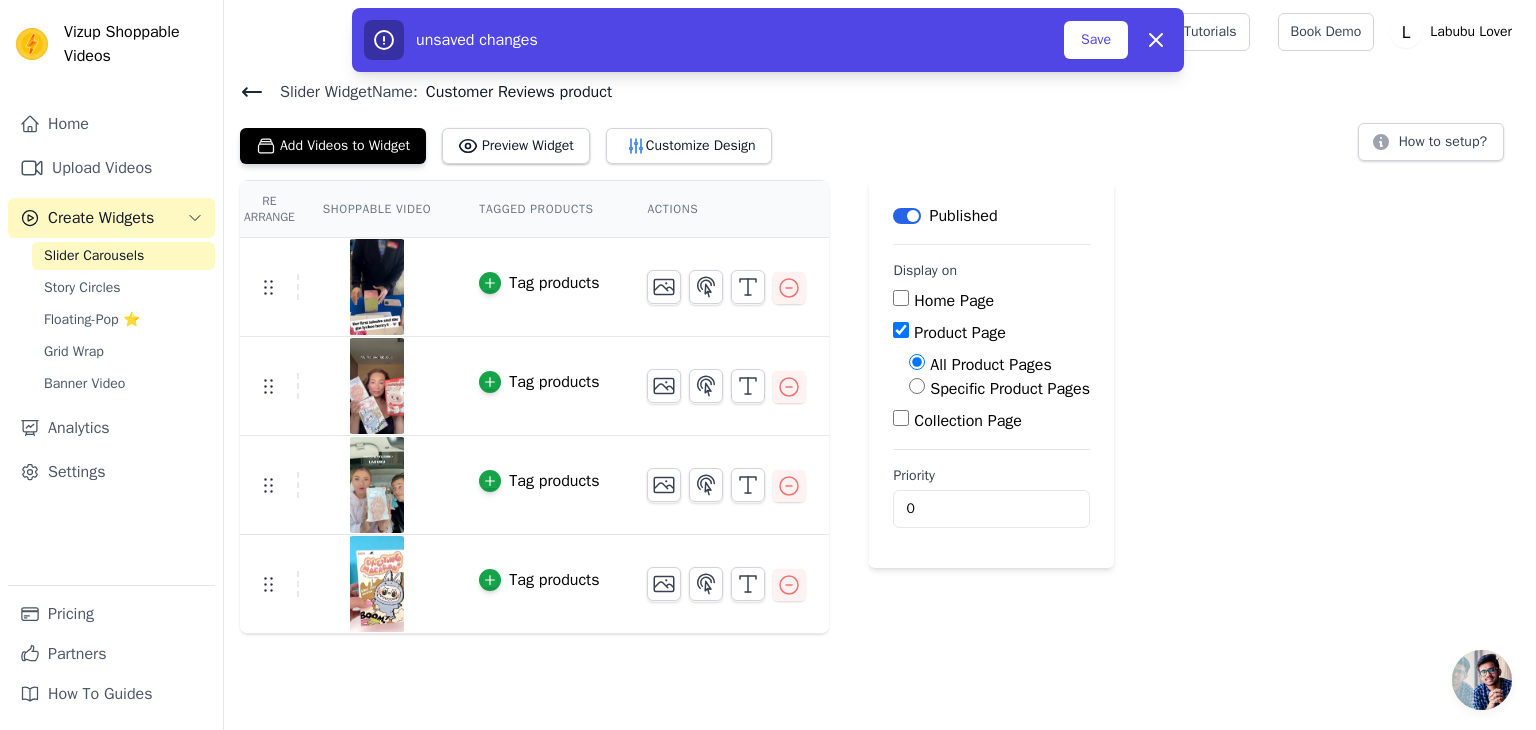 click on "Re Arrange   Shoppable Video   Tagged Products   Actions             Tag products                             Tag products                             Tag products                             Tag products                       Save Videos In This New Order   Save   Dismiss     Label     Published     Display on     Home Page     Product Page     All Product Pages     Specific Product Pages       Collection Page       Priority   0     unsaved changes   Save   Dismiss" at bounding box center [880, 407] 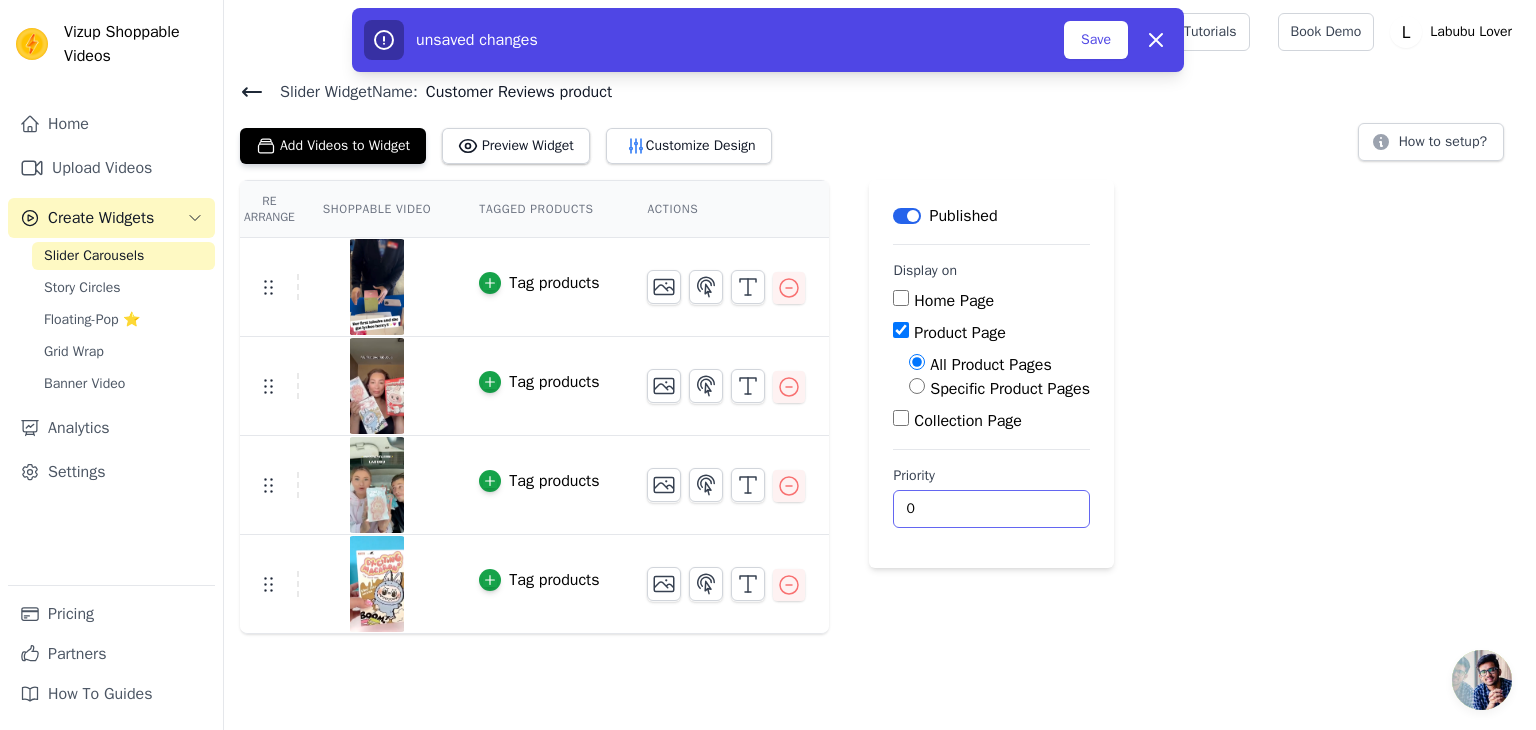 click on "0" at bounding box center (991, 509) 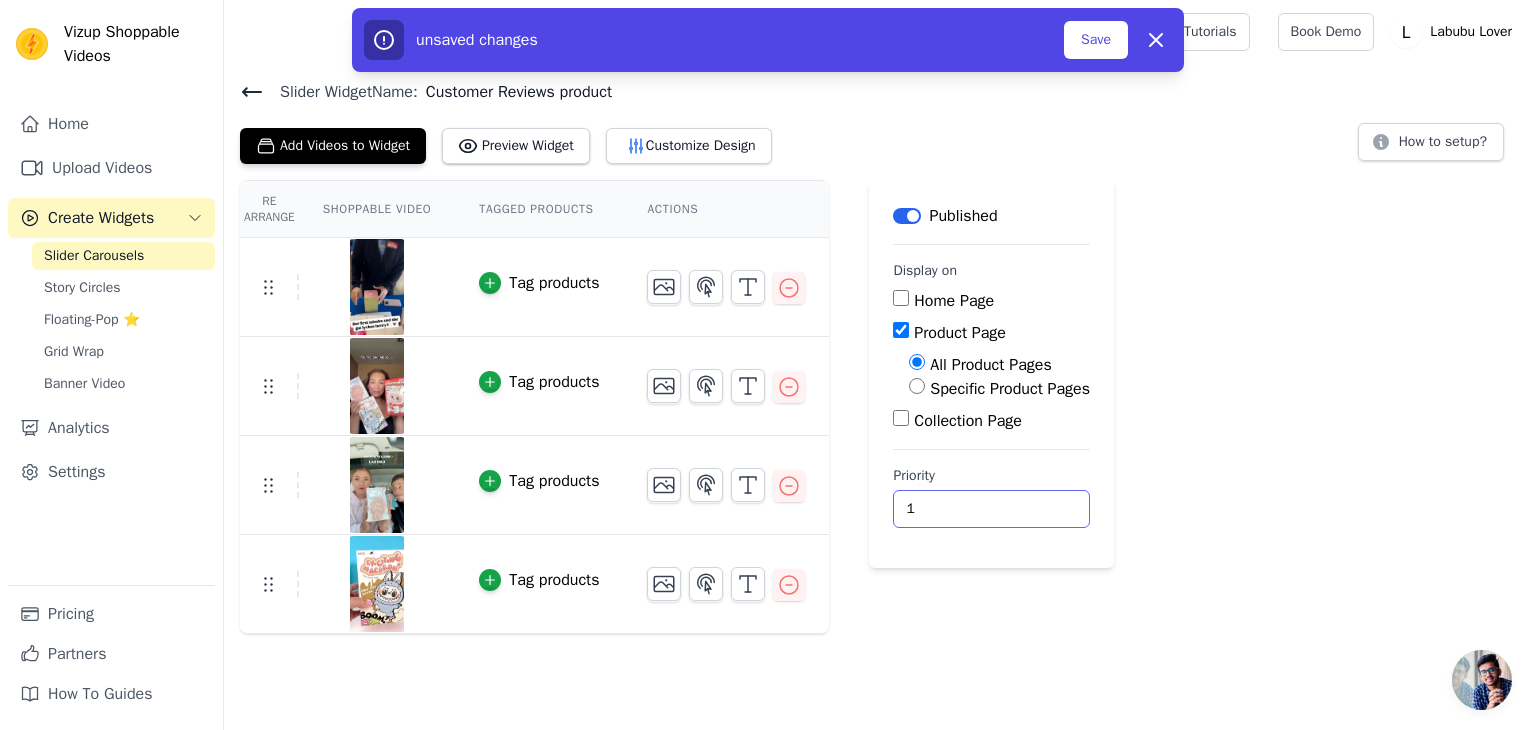 type on "1" 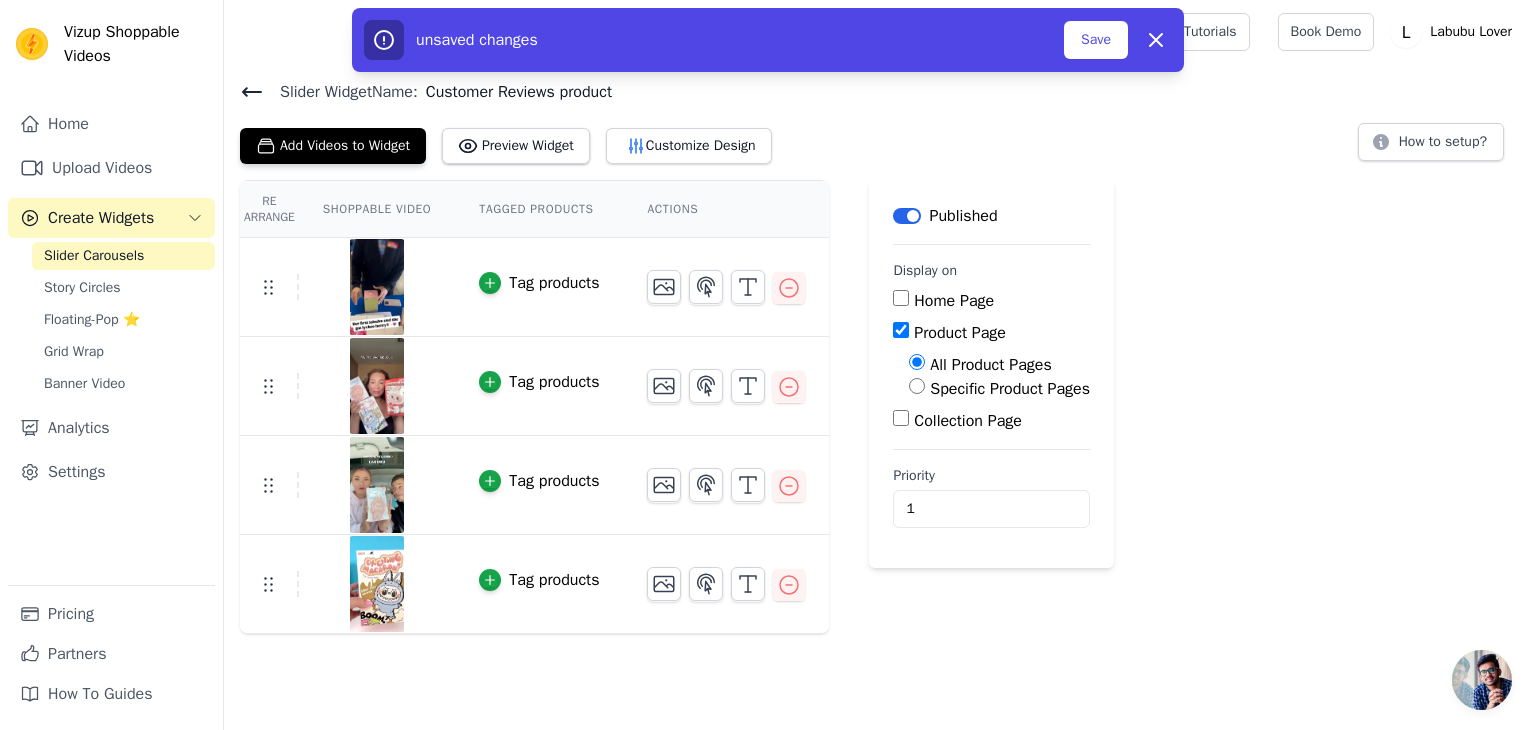 click on "Re Arrange   Shoppable Video   Tagged Products   Actions             Tag products                             Tag products                             Tag products                             Tag products                       Save Videos In This New Order   Save   Dismiss     Label     Published     Display on     Home Page     Product Page     All Product Pages     Specific Product Pages       Collection Page       Priority   1     unsaved changes   Save   Dismiss" at bounding box center [880, 407] 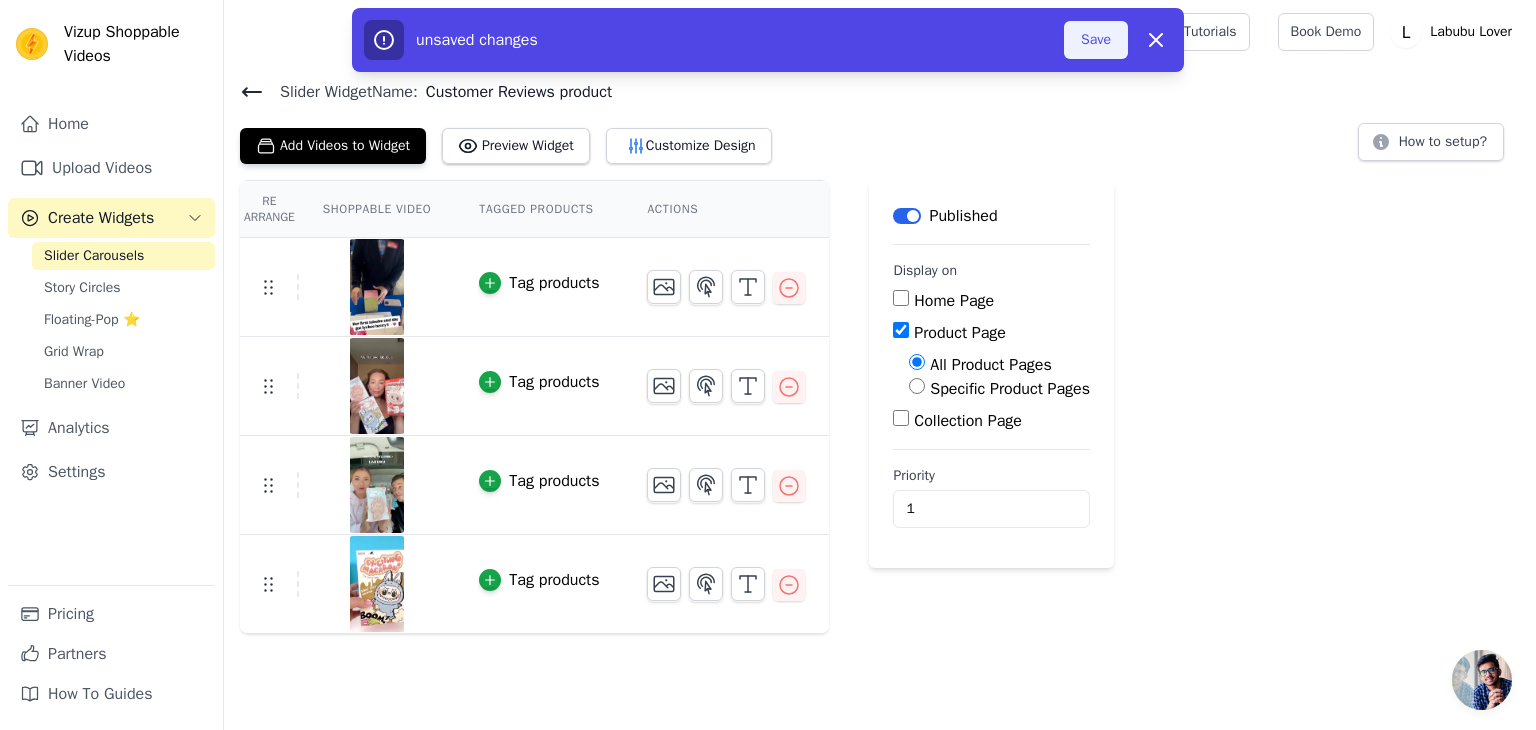 click on "Save" at bounding box center [1096, 40] 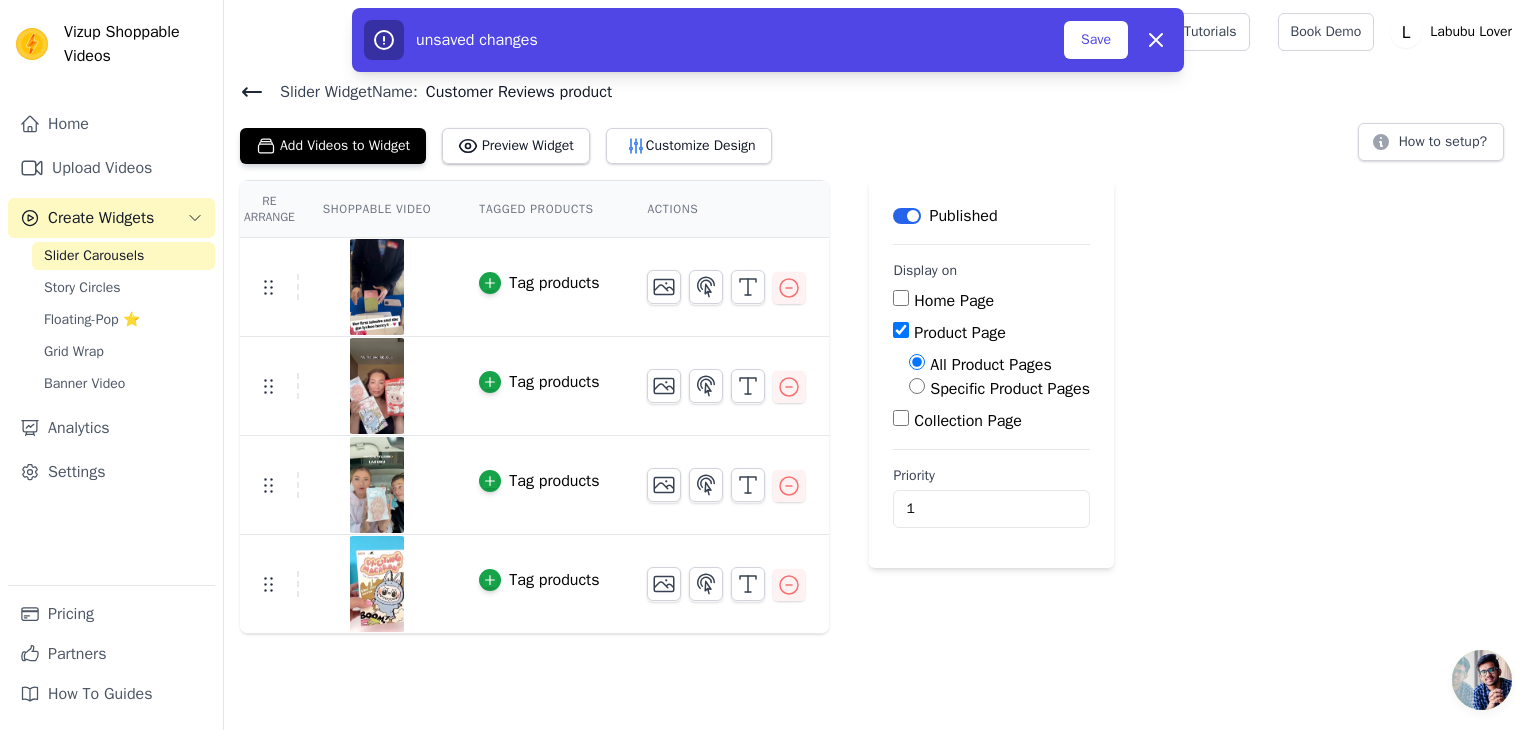 click on "unsaved changes   Save   Dismiss" at bounding box center (768, 40) 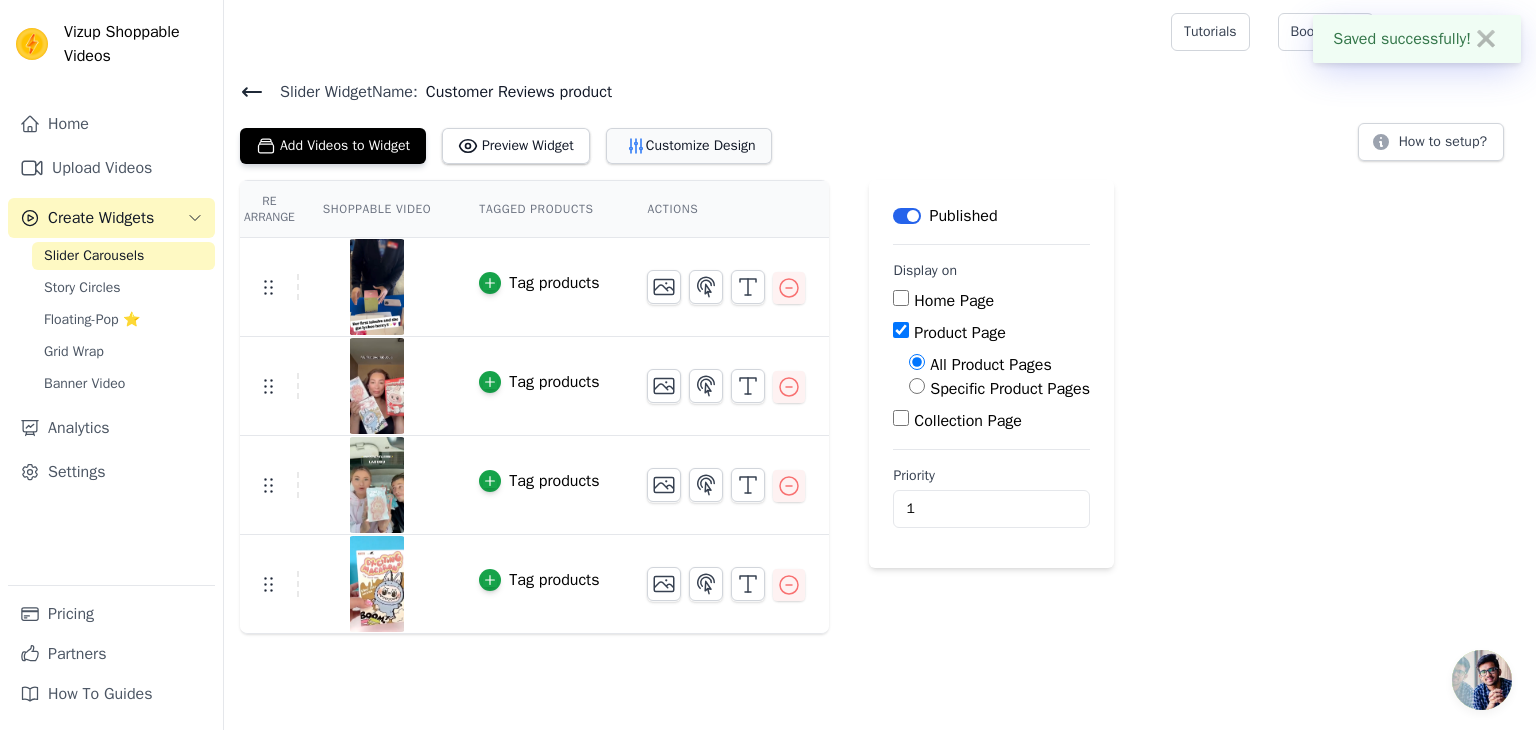 click on "Customize Design" at bounding box center [689, 146] 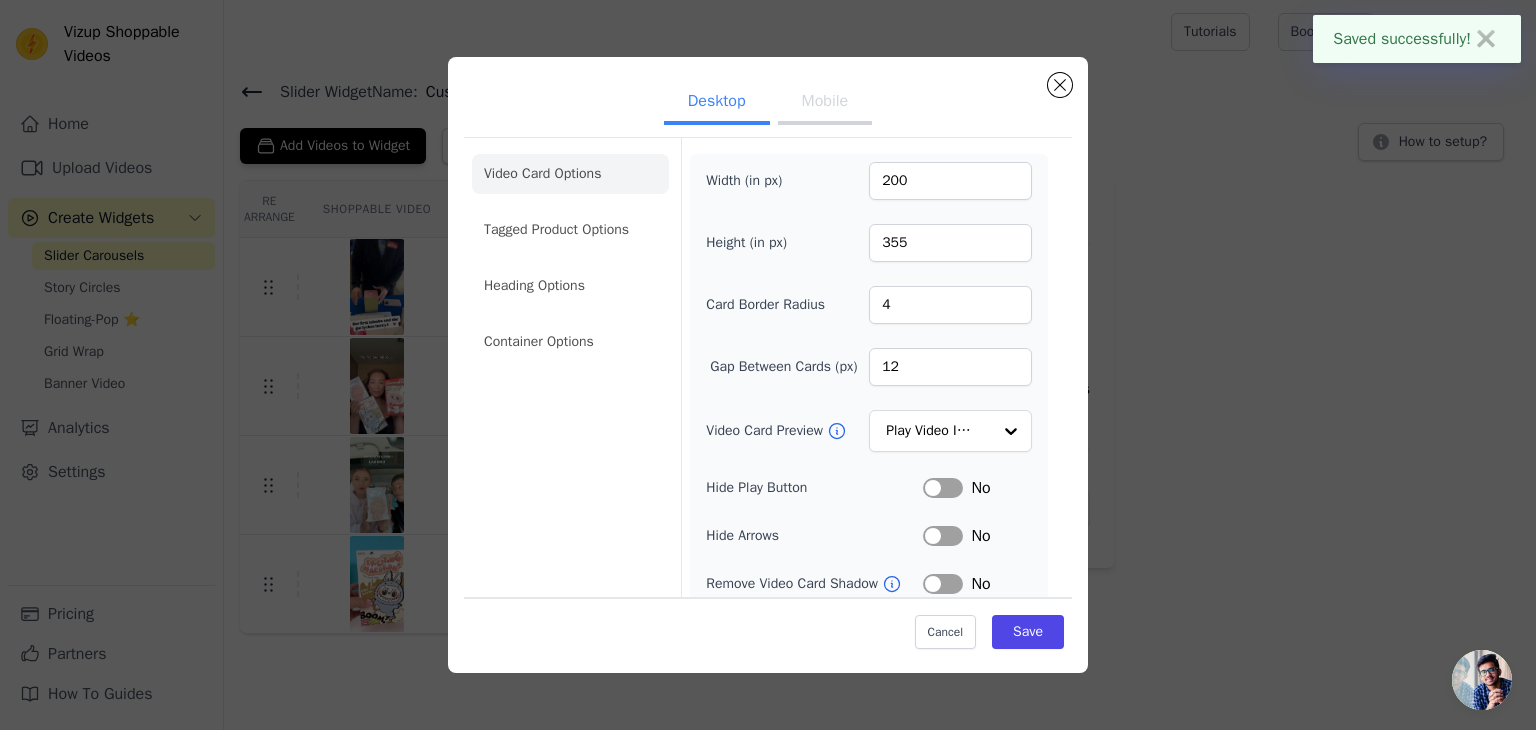 scroll, scrollTop: 156, scrollLeft: 0, axis: vertical 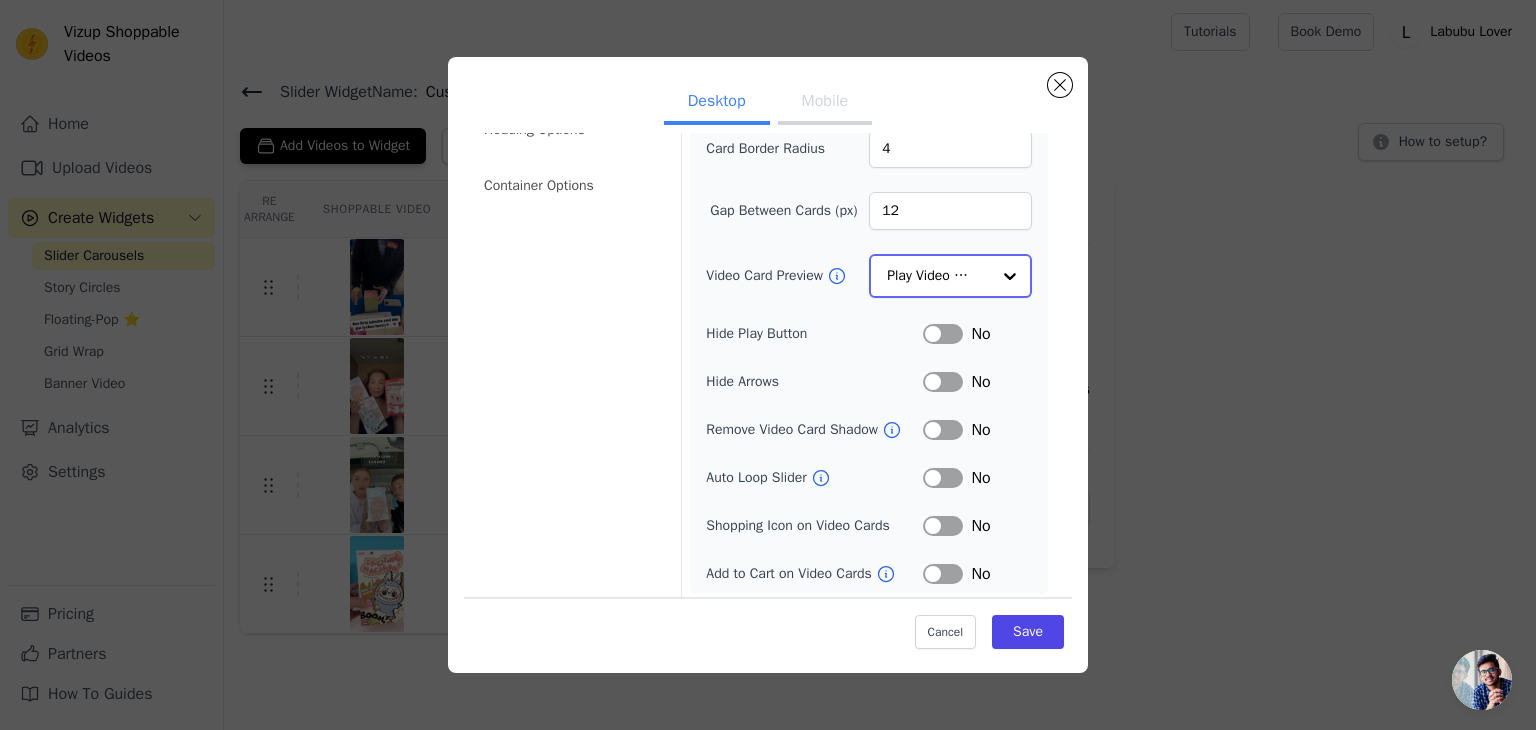 click at bounding box center (1010, 276) 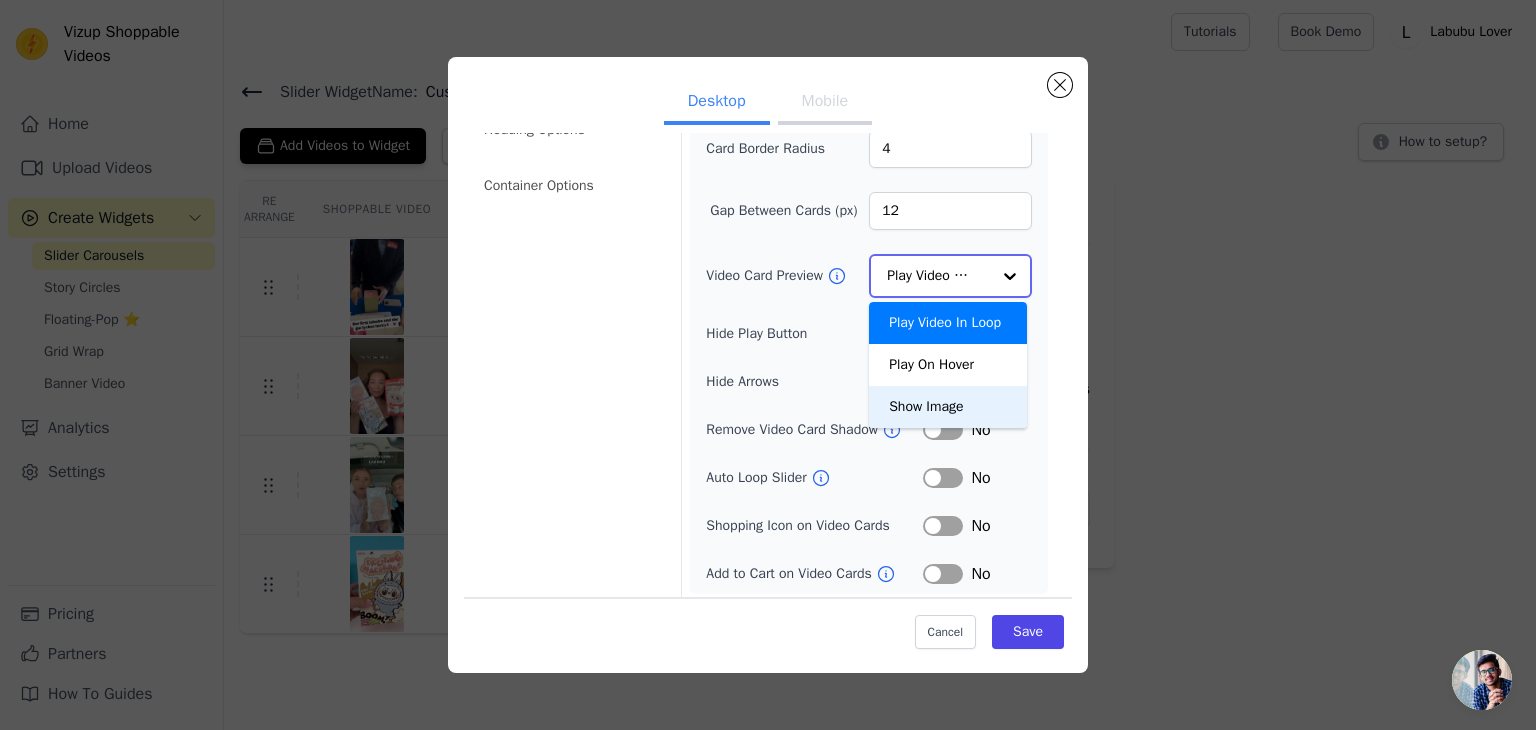 click on "Show Image" at bounding box center [948, 407] 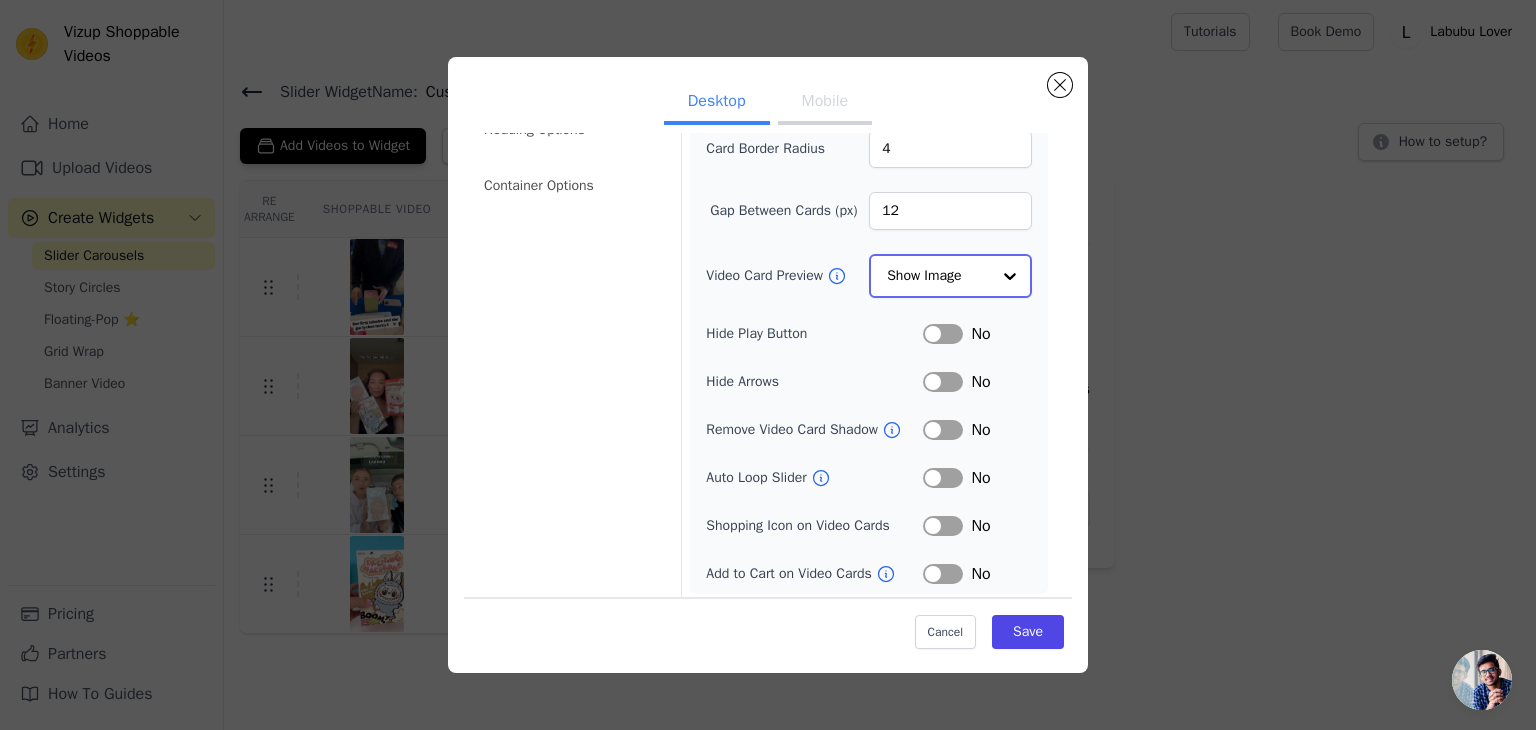 scroll, scrollTop: 0, scrollLeft: 0, axis: both 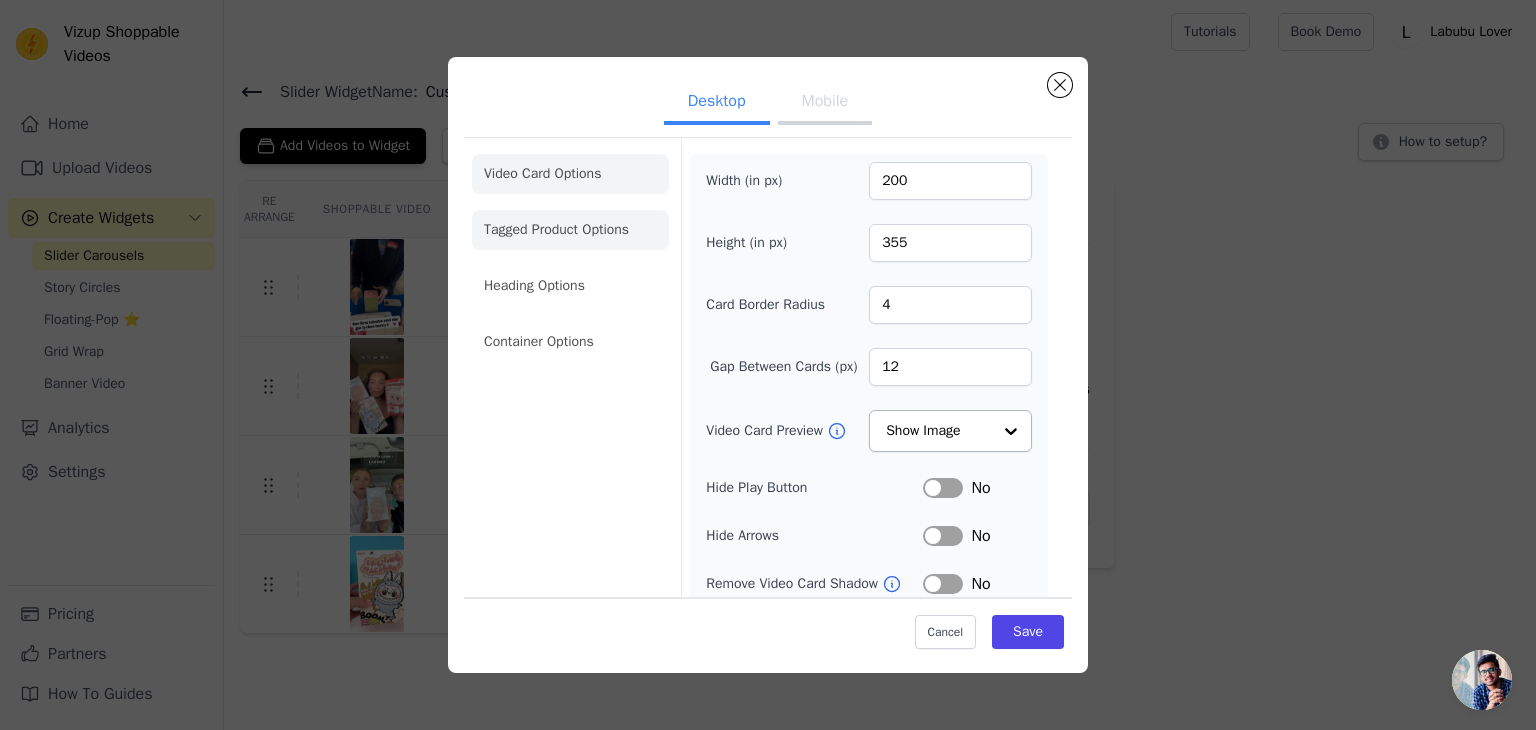 click on "Tagged Product Options" 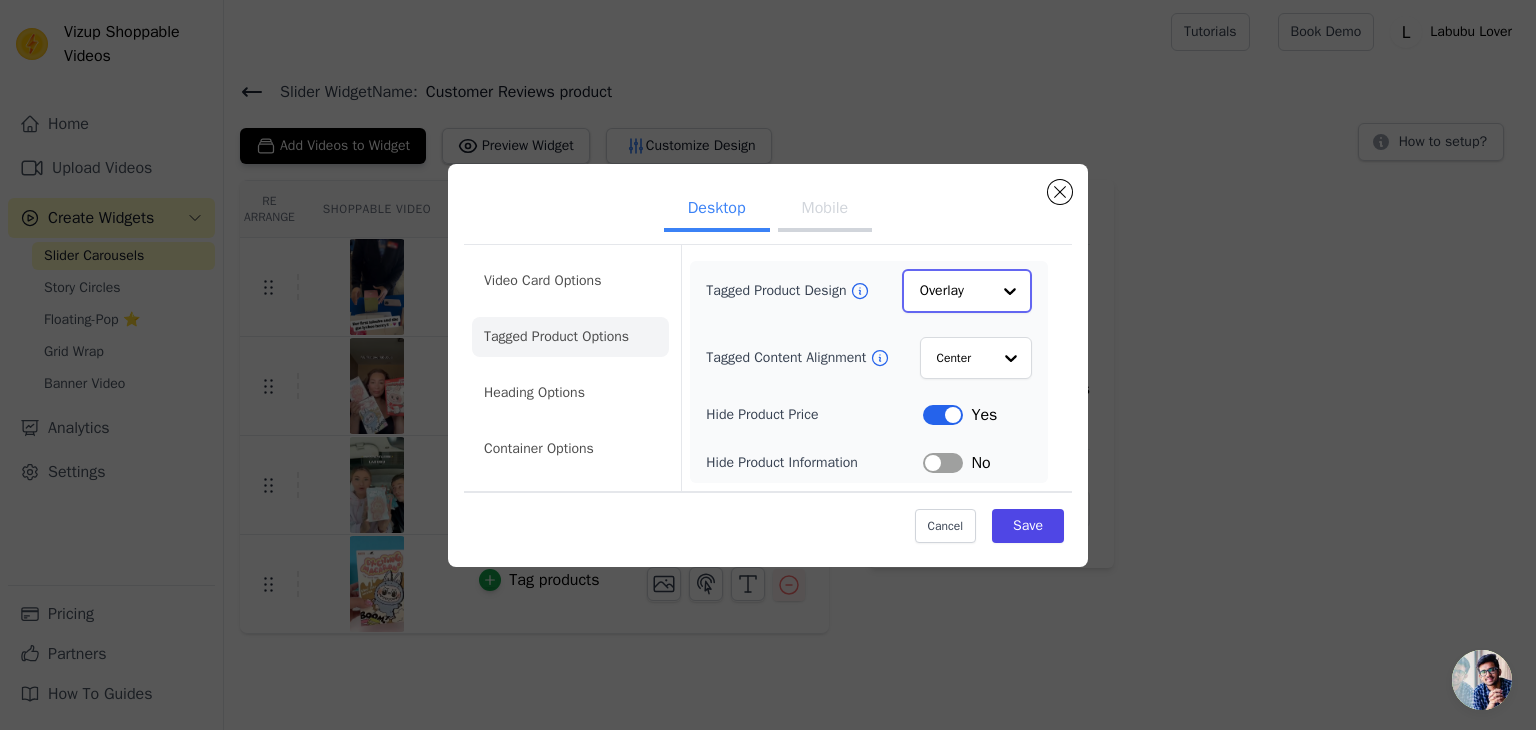 click on "Tagged Product Design" 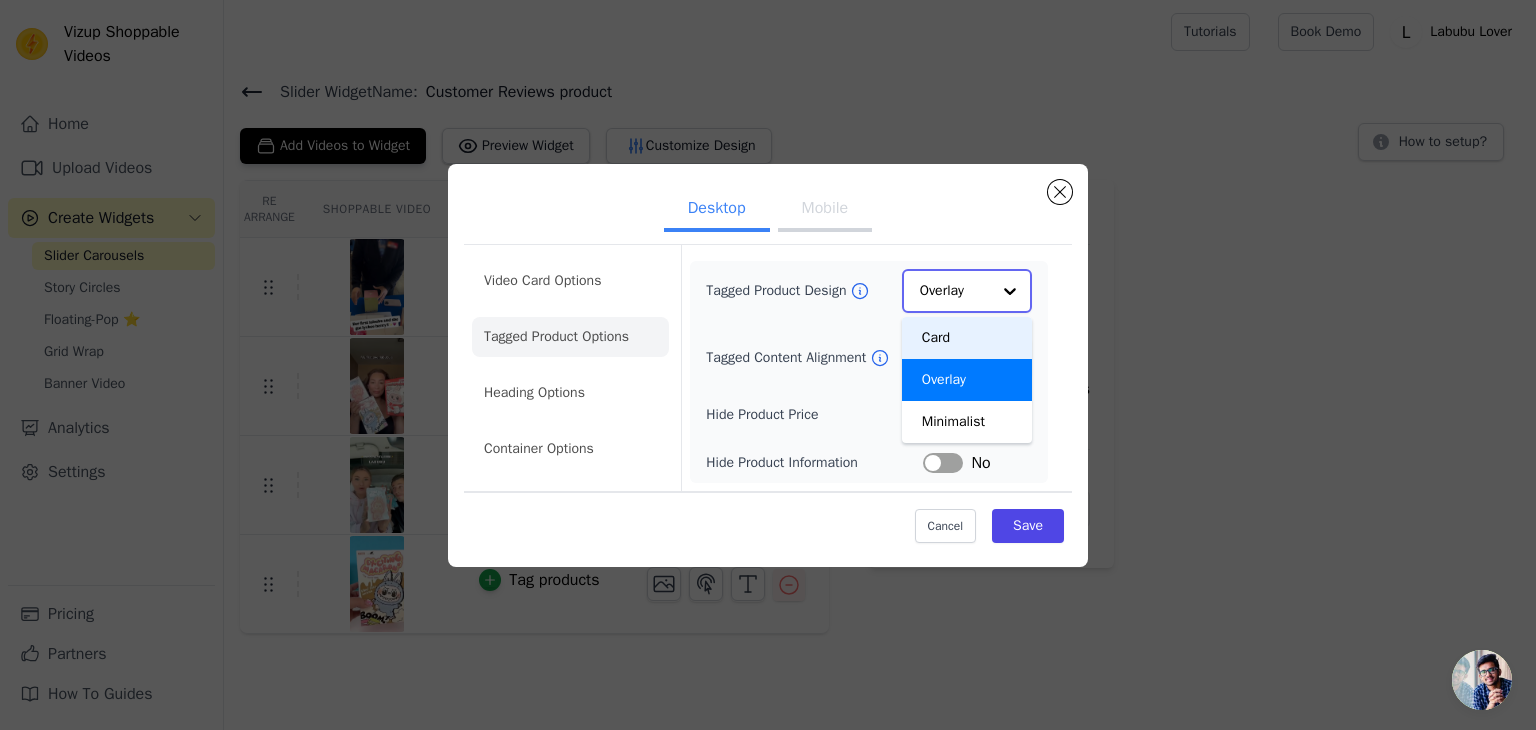 click at bounding box center [1010, 291] 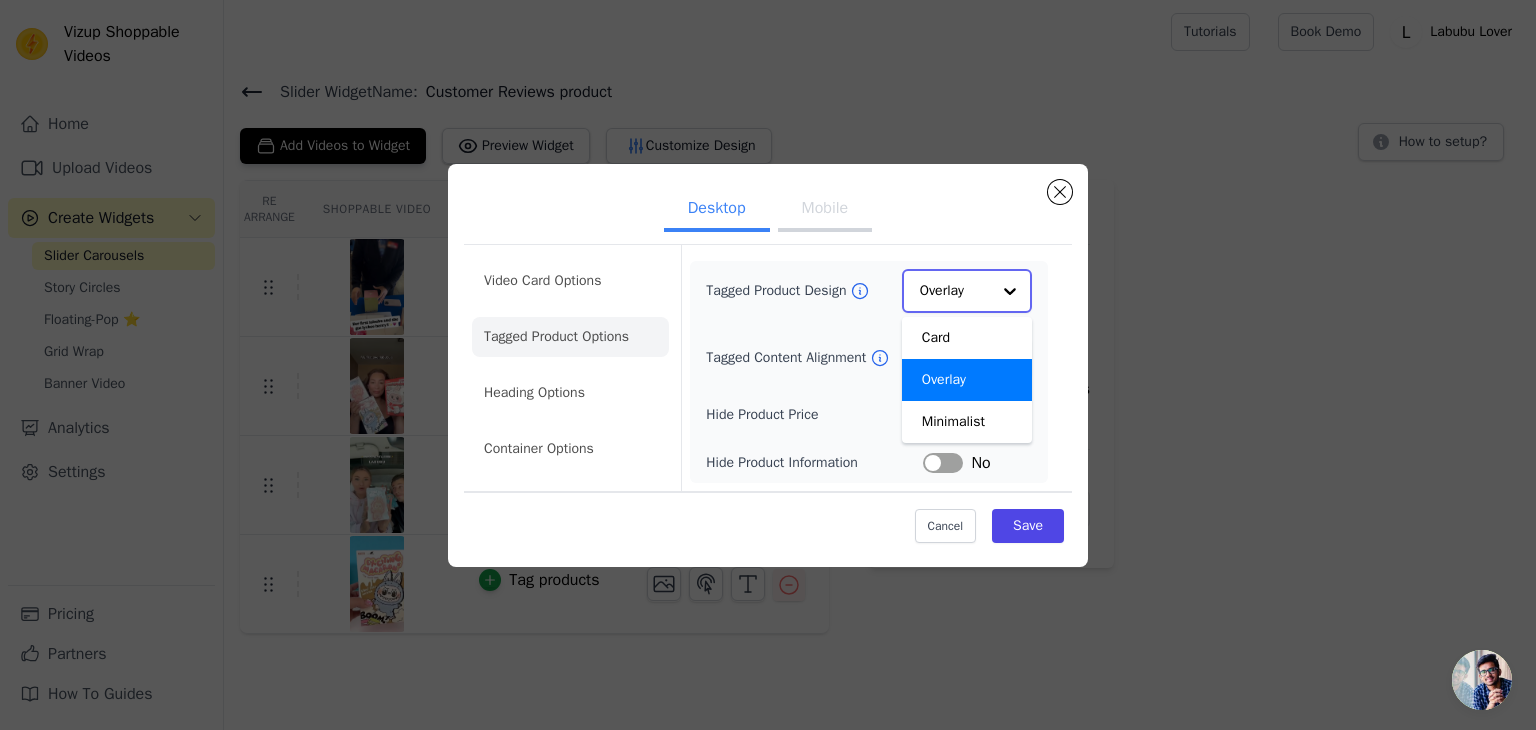 click on "Tagged Product Design" 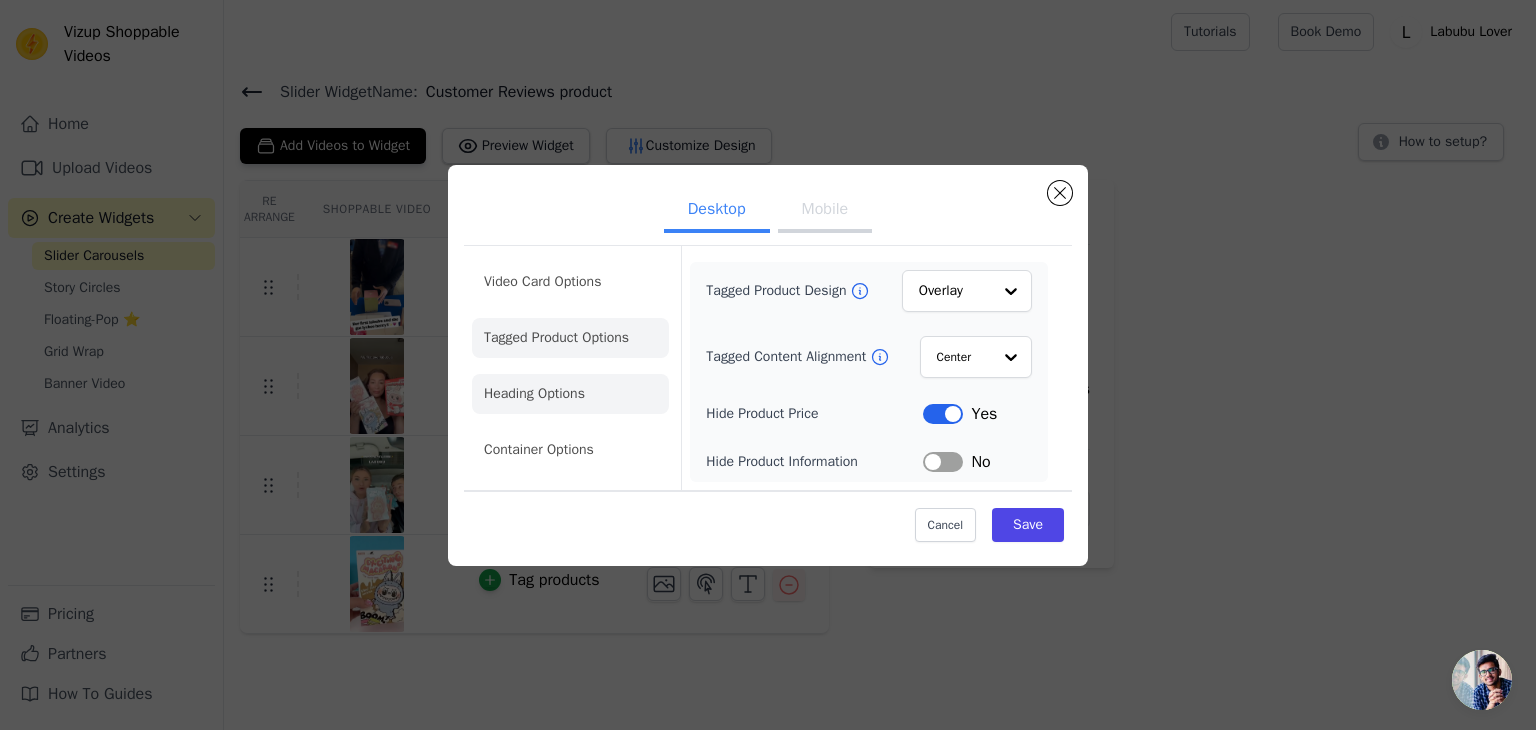 click on "Heading Options" 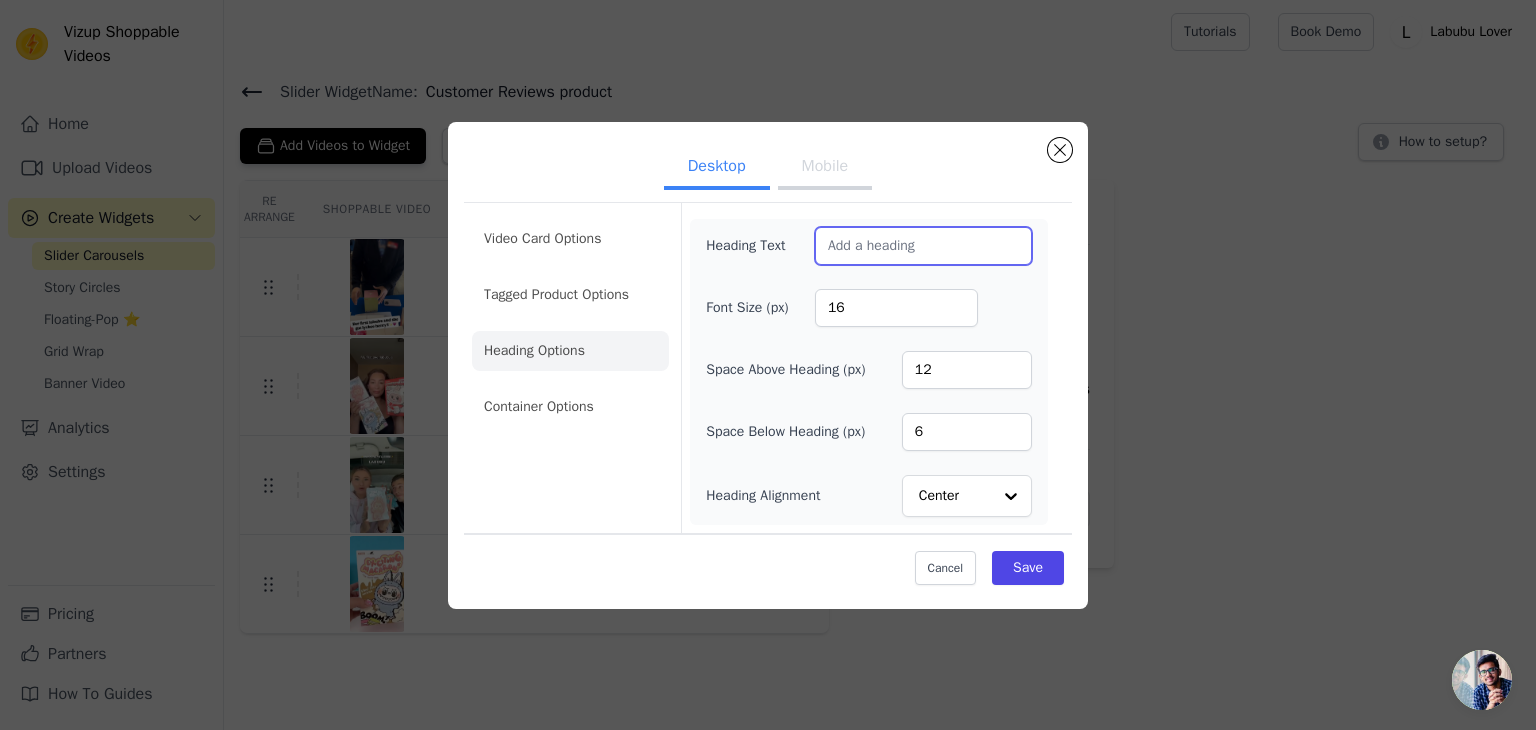 click on "Heading Text" at bounding box center [923, 246] 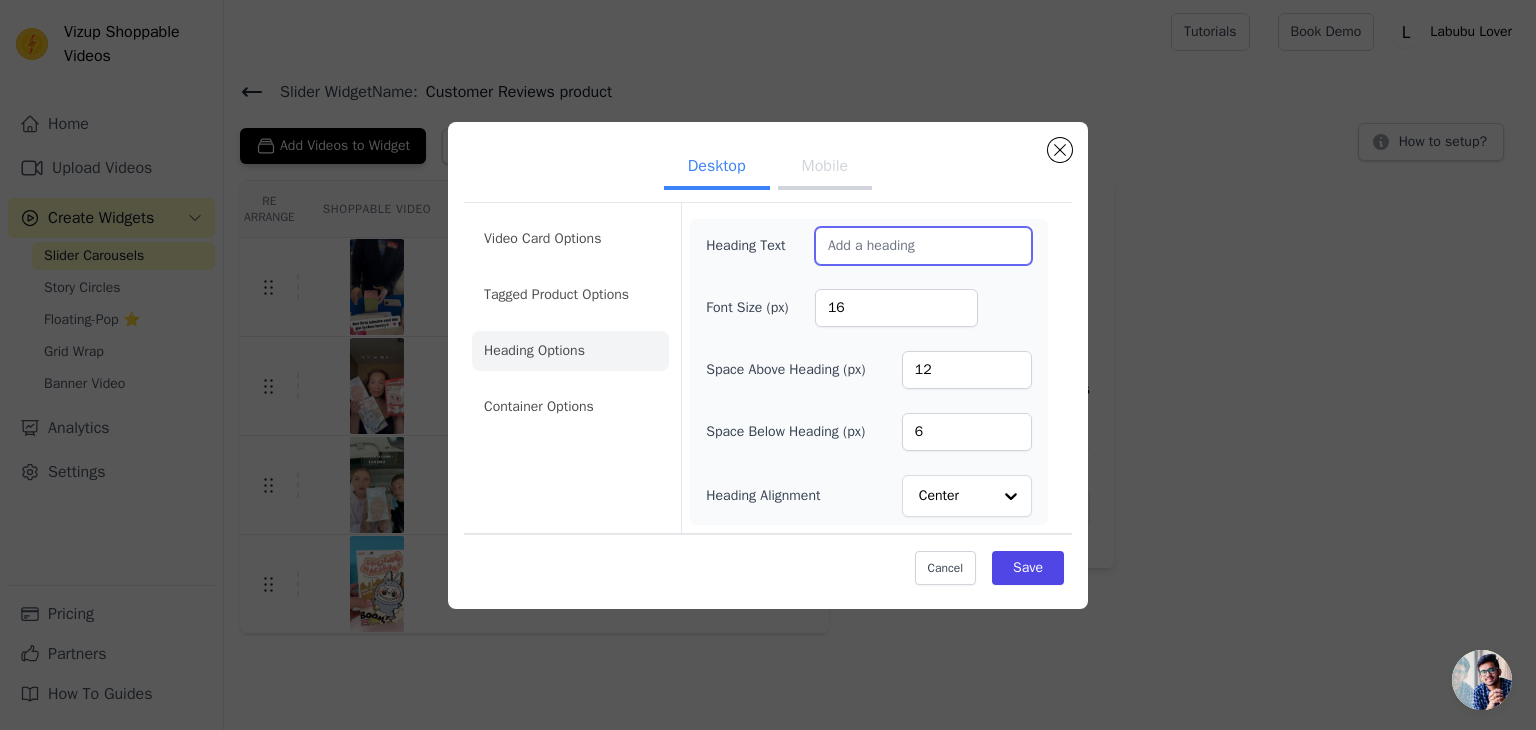 type on "Labubu Family Reviews" 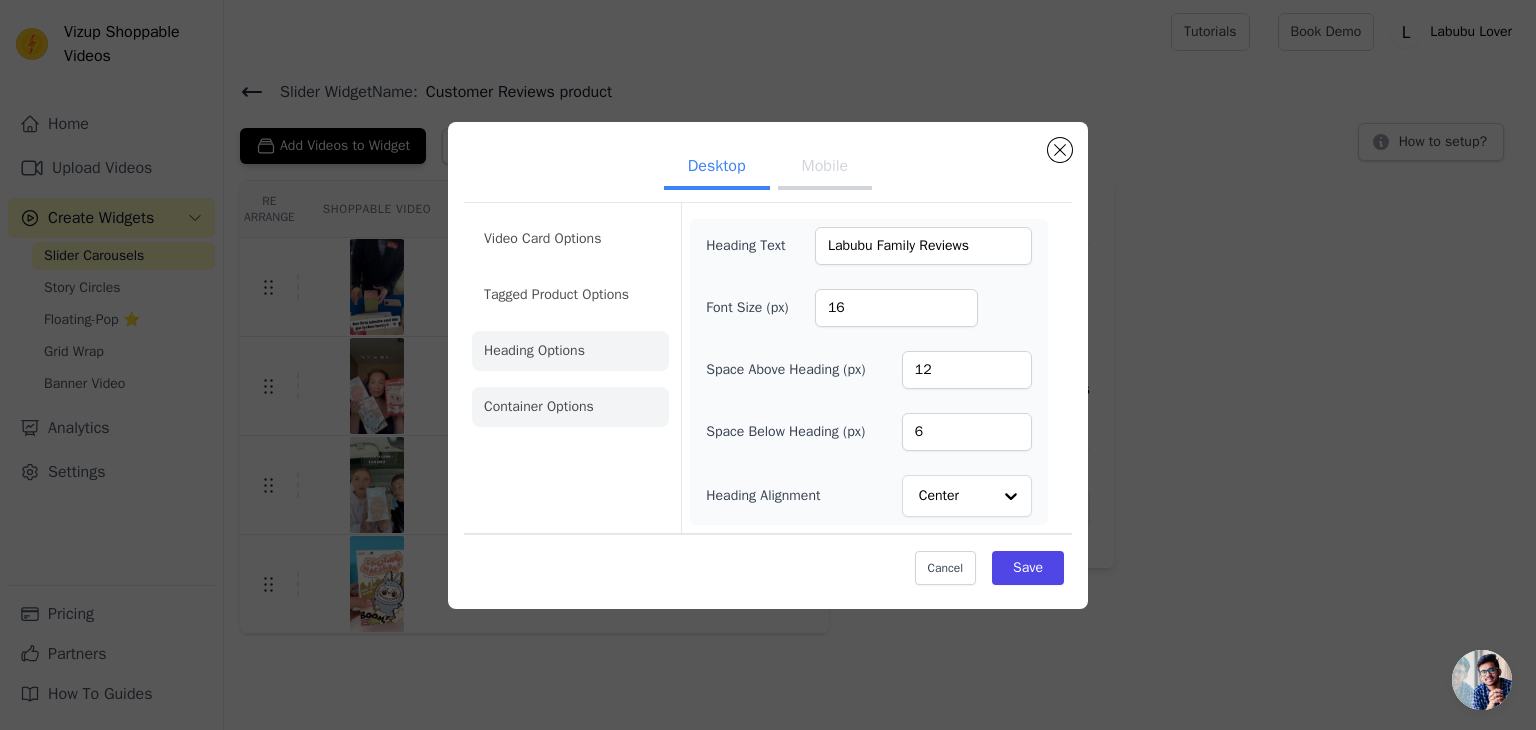 click on "Container Options" 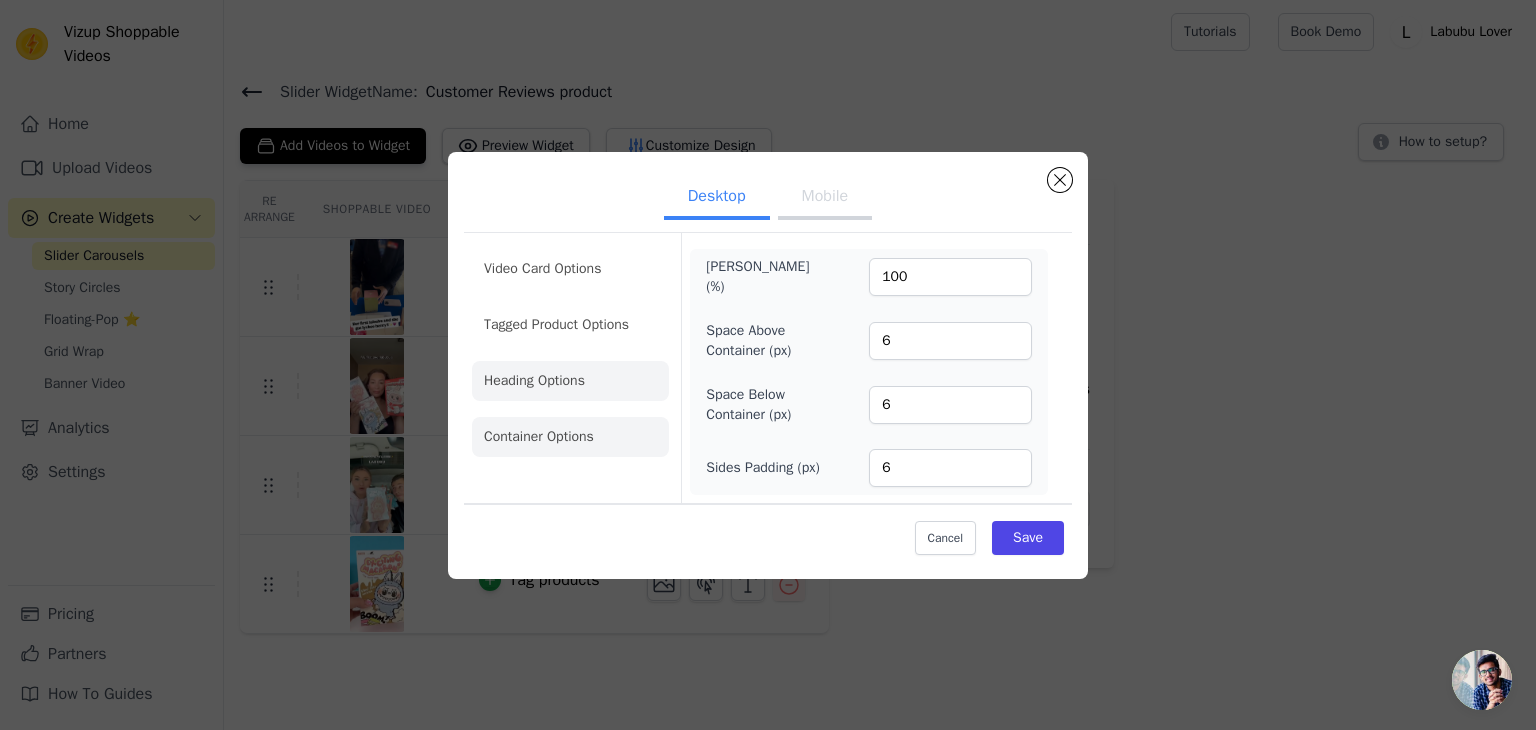 click on "Heading Options" 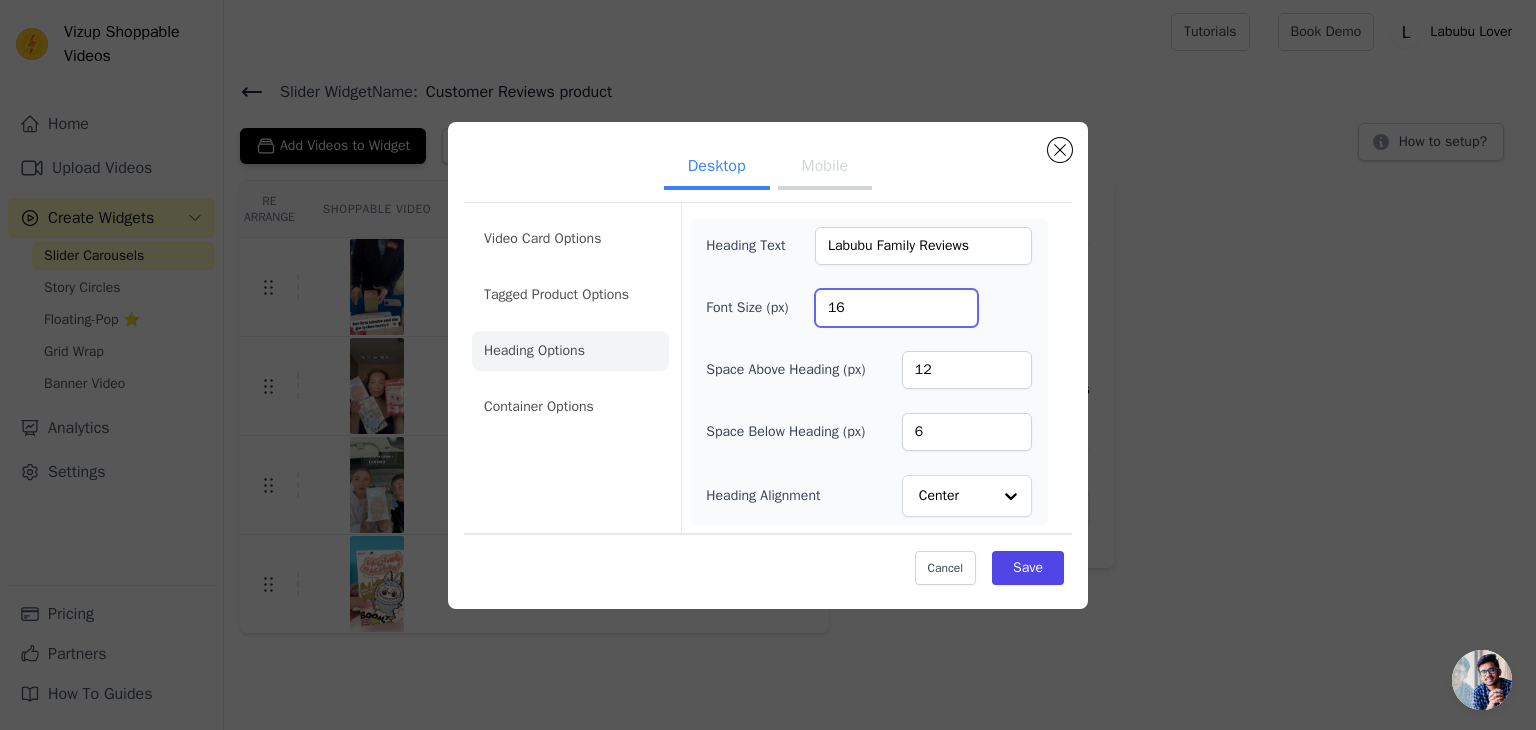 click on "16" at bounding box center (896, 308) 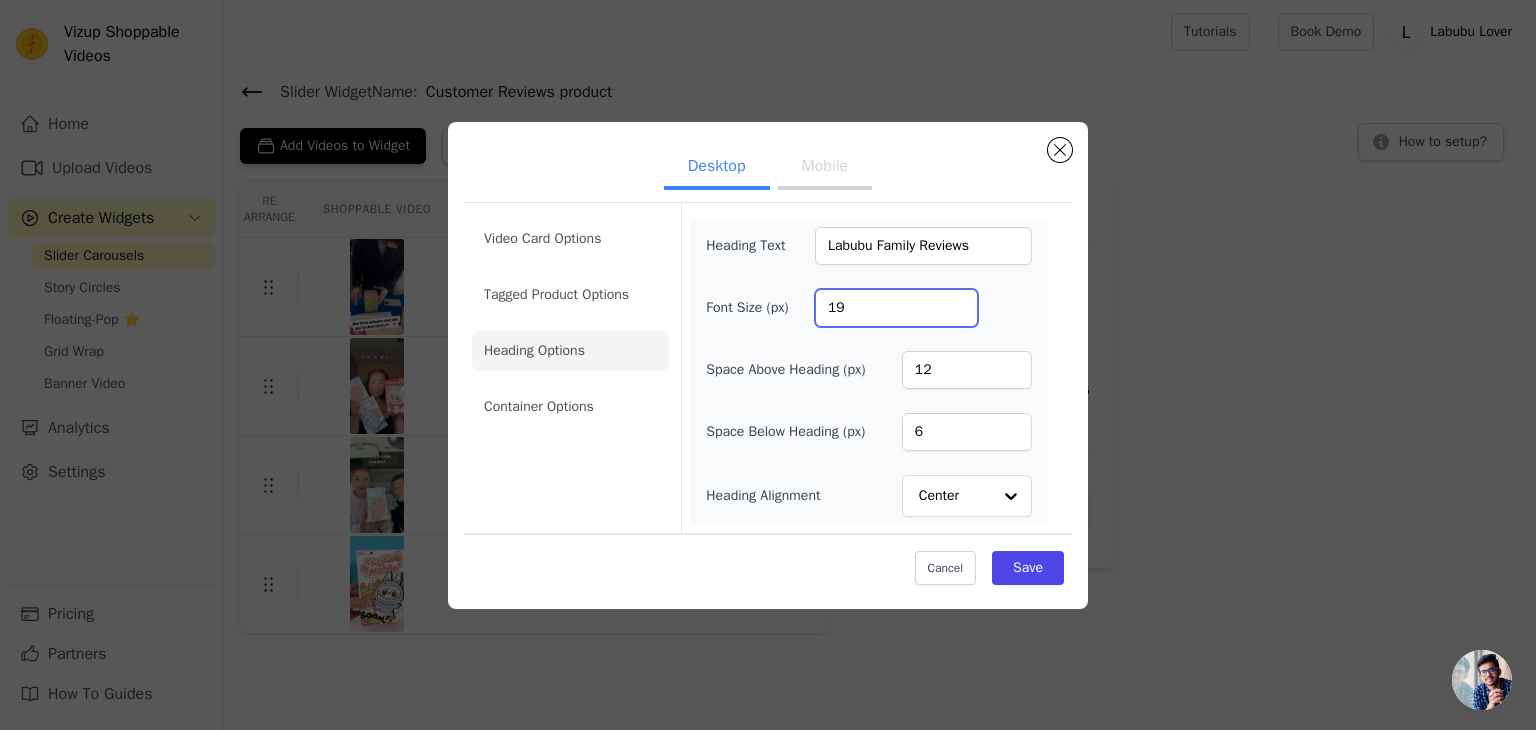 type on "19" 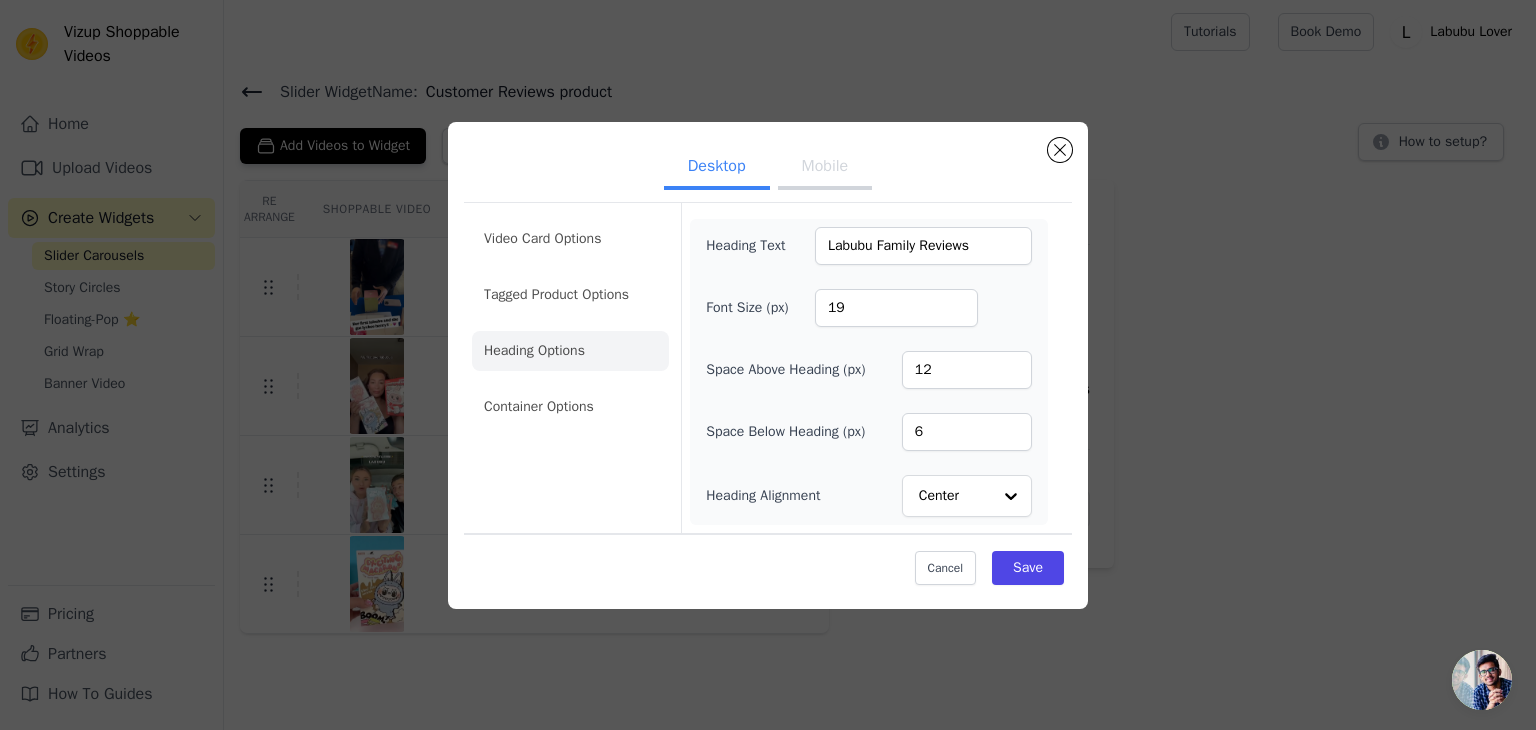 click on "Mobile" at bounding box center (825, 168) 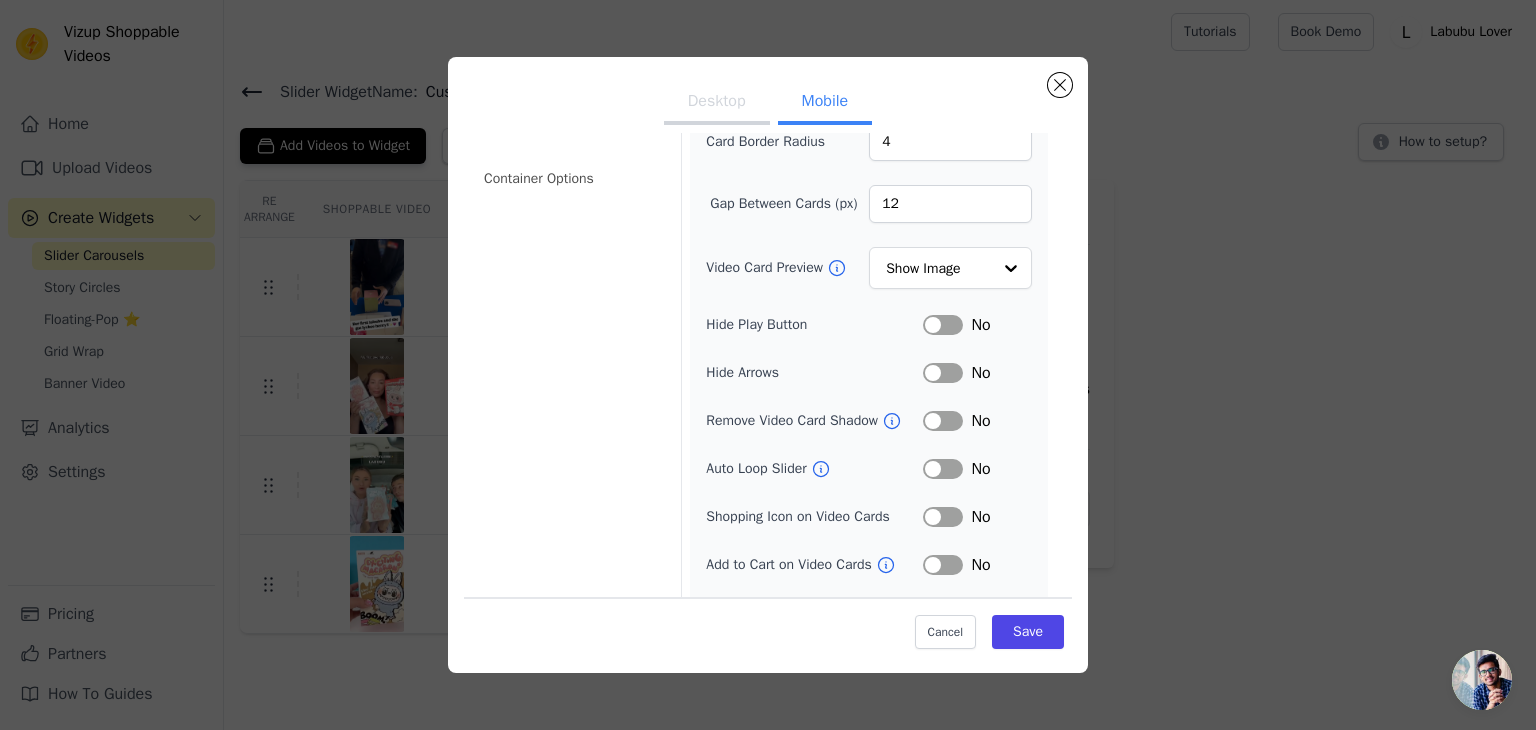 scroll, scrollTop: 204, scrollLeft: 0, axis: vertical 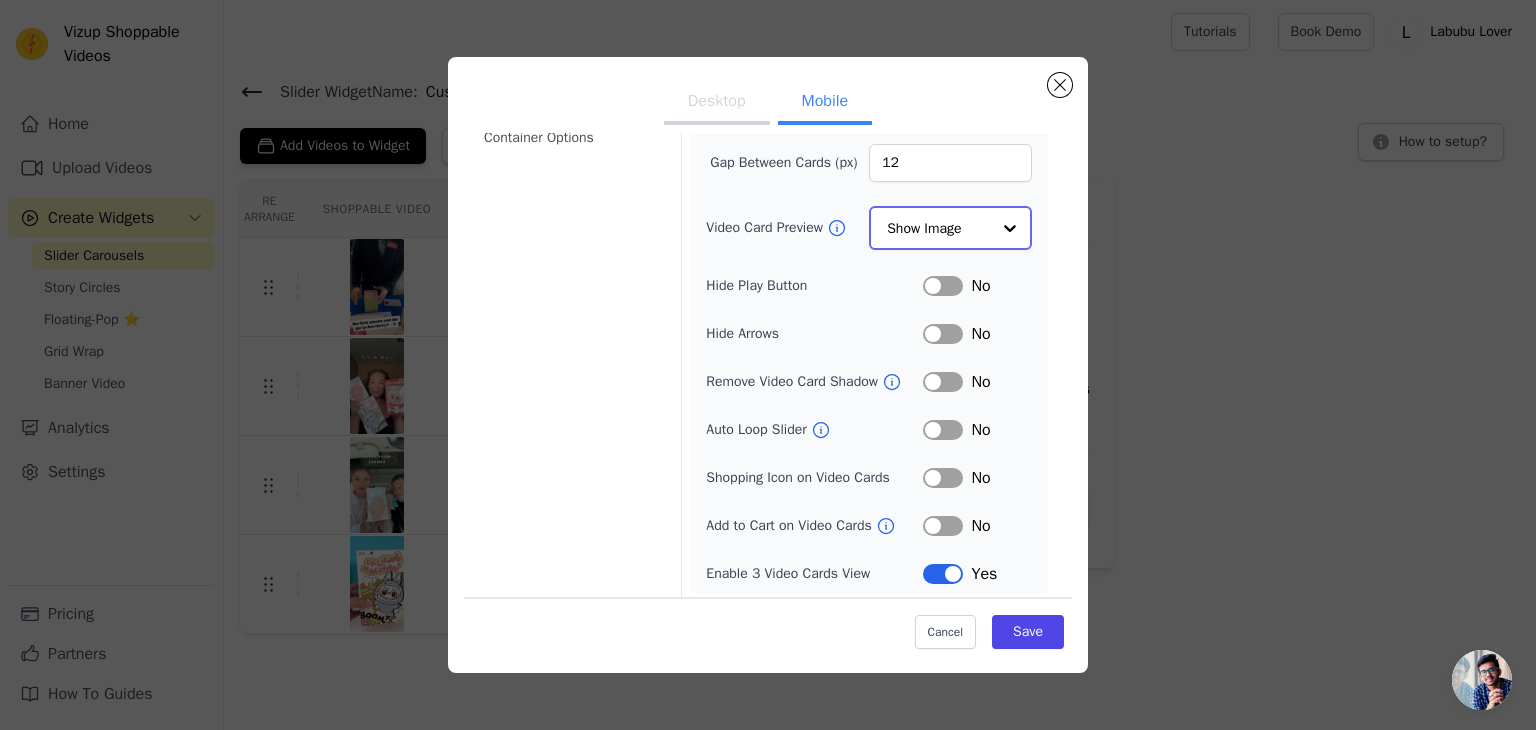 click on "Video Card Preview" 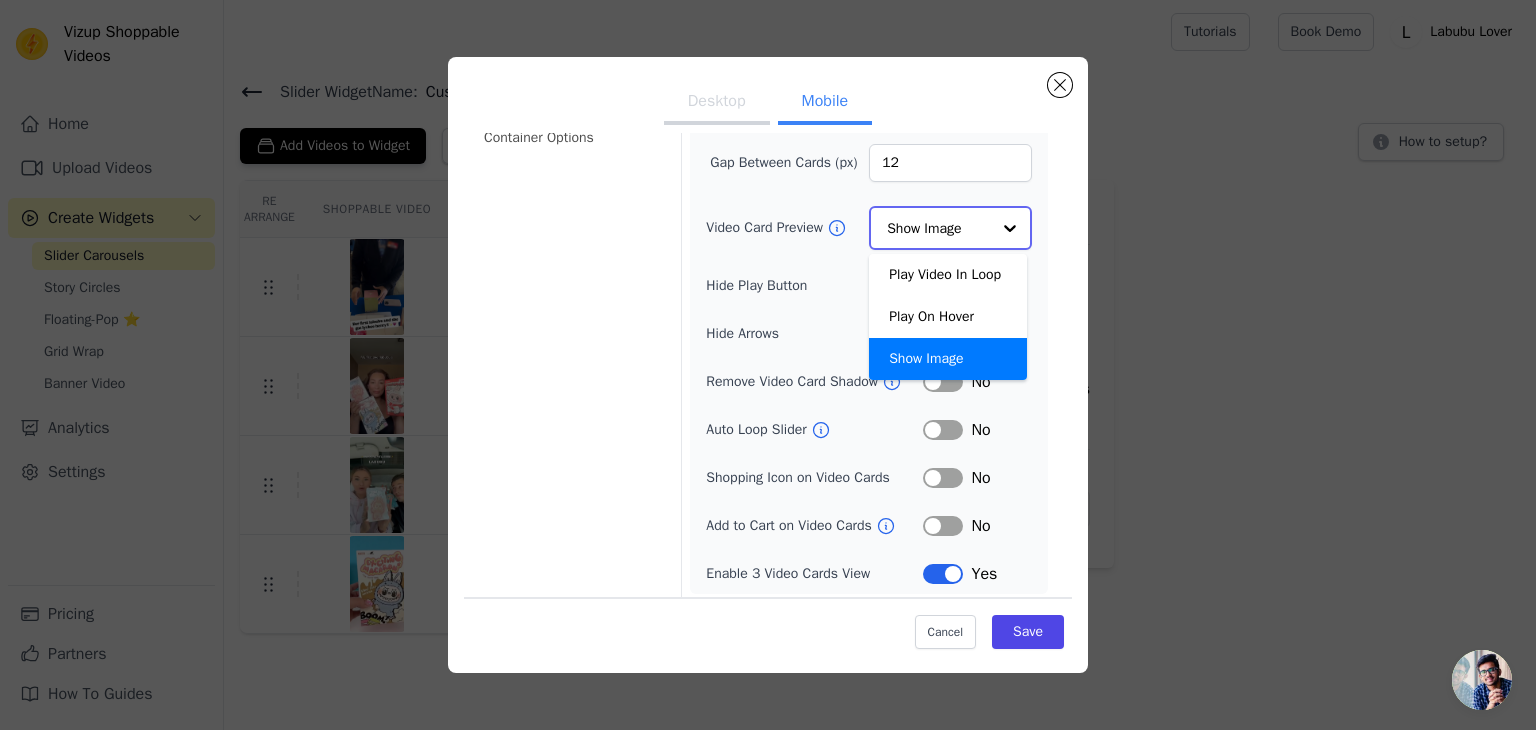 click on "Video Card Preview" 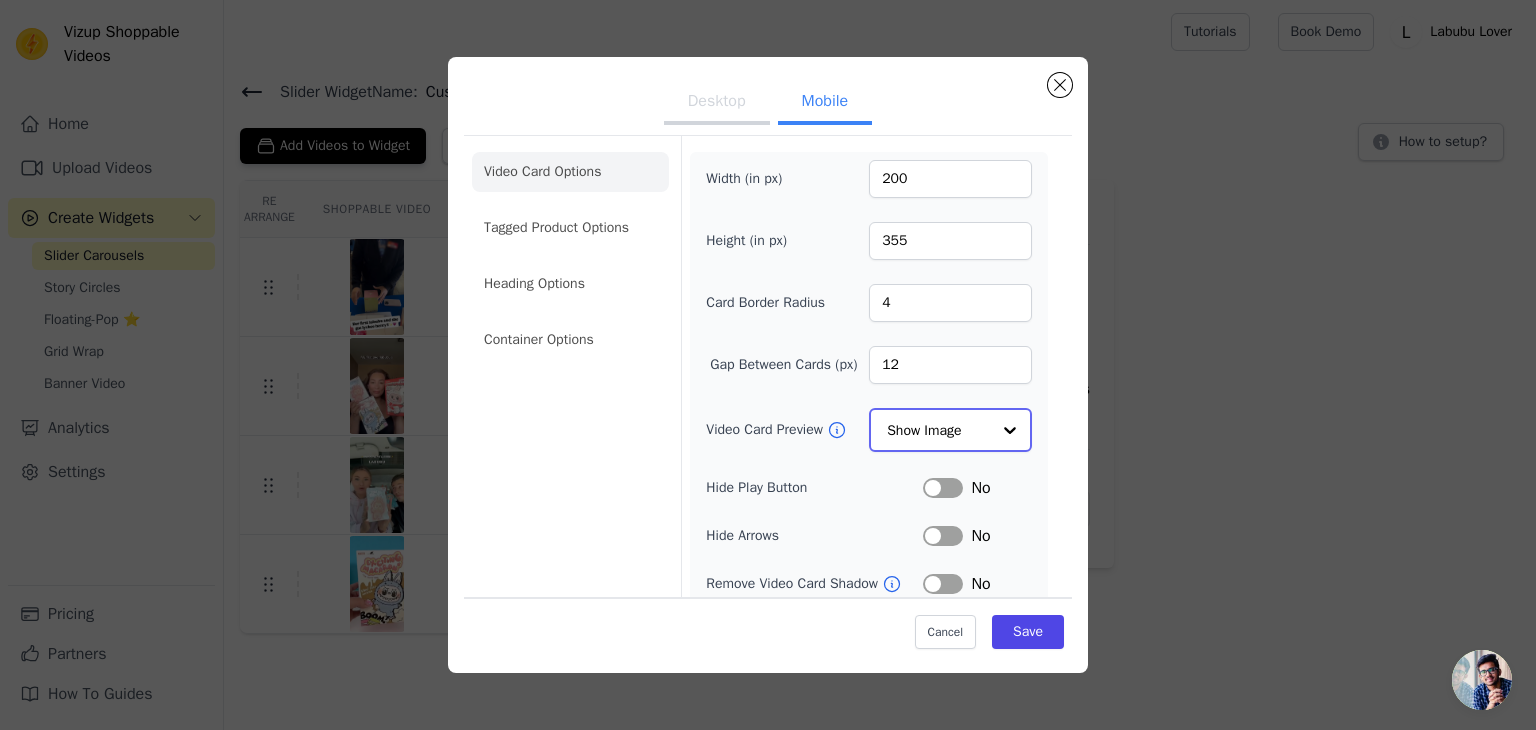 scroll, scrollTop: 0, scrollLeft: 0, axis: both 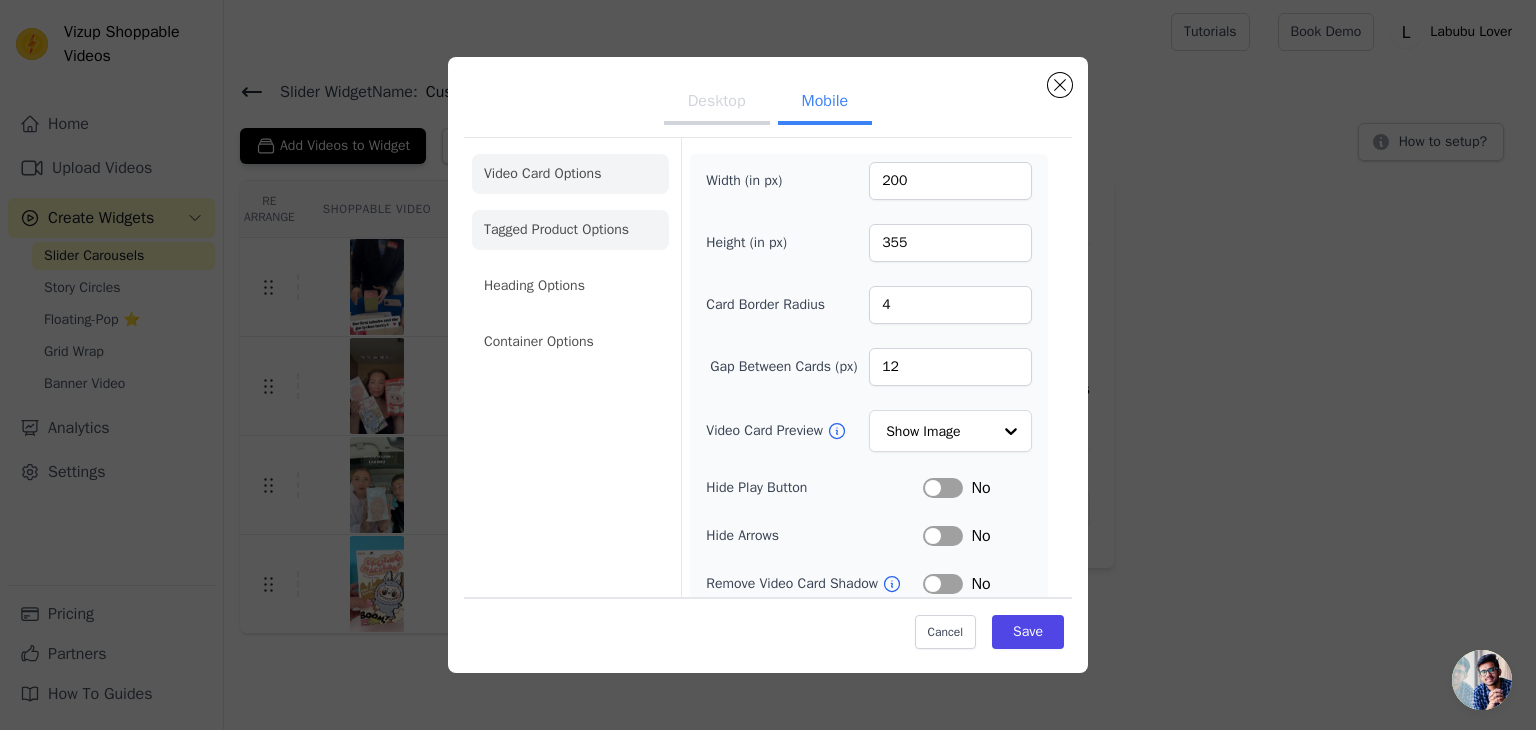click on "Tagged Product Options" 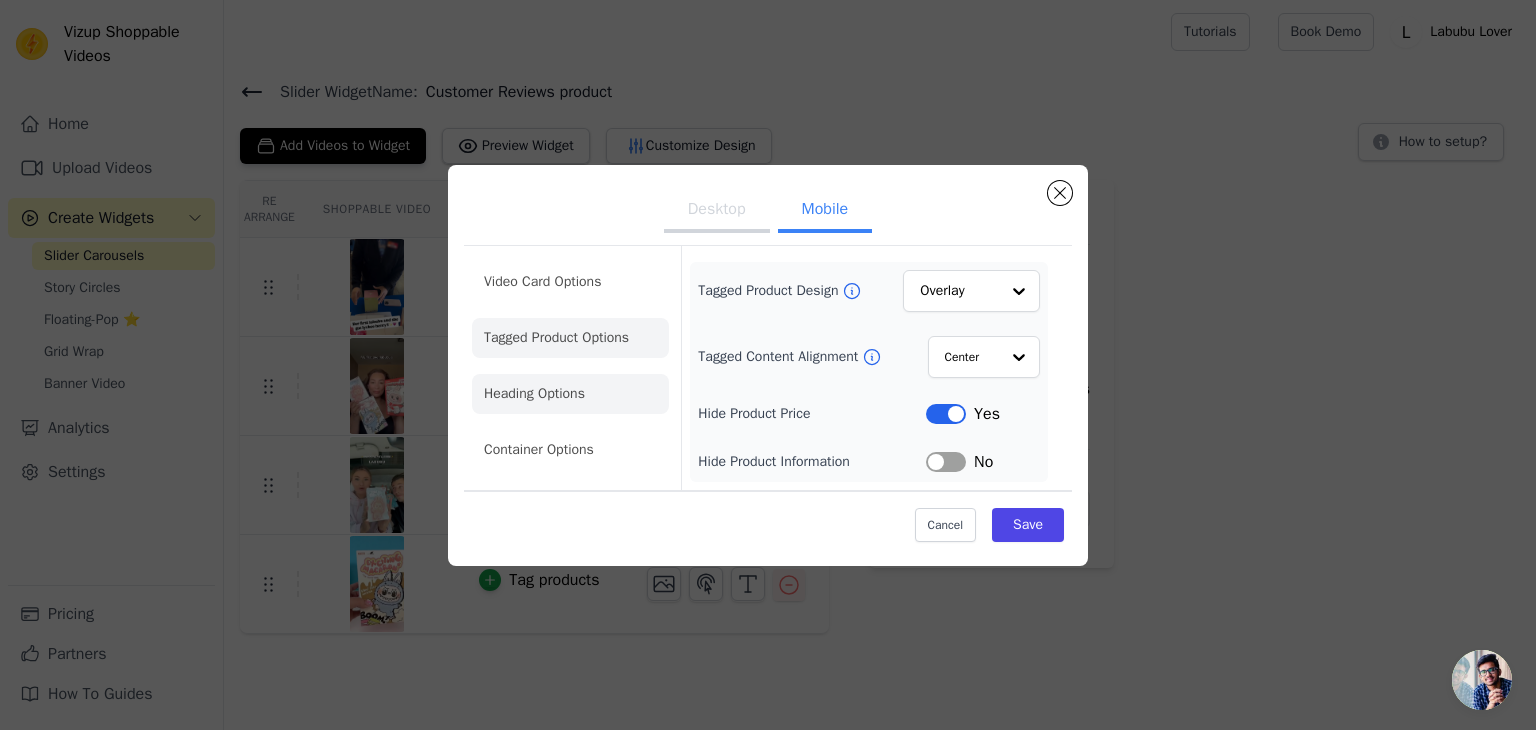click on "Heading Options" 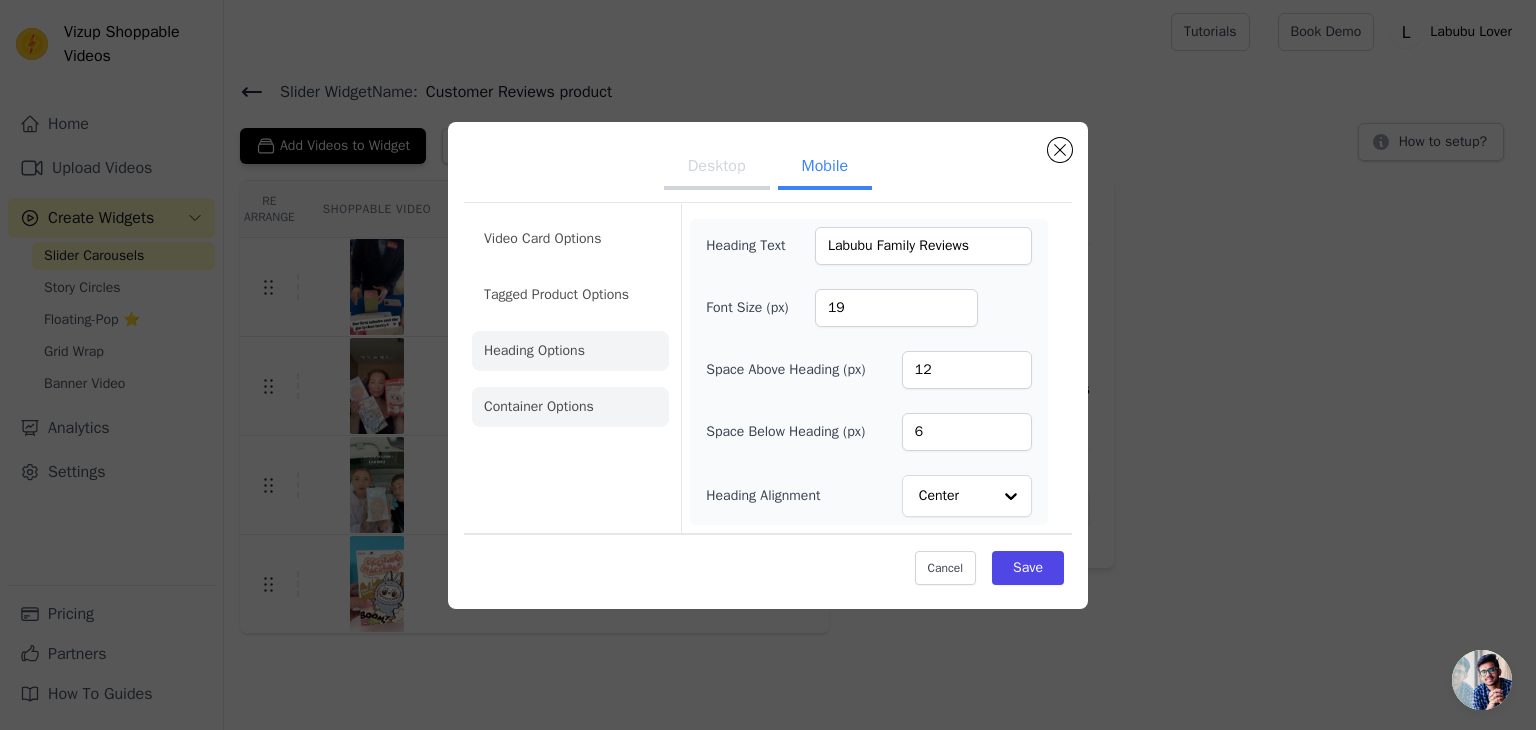 click on "Container Options" 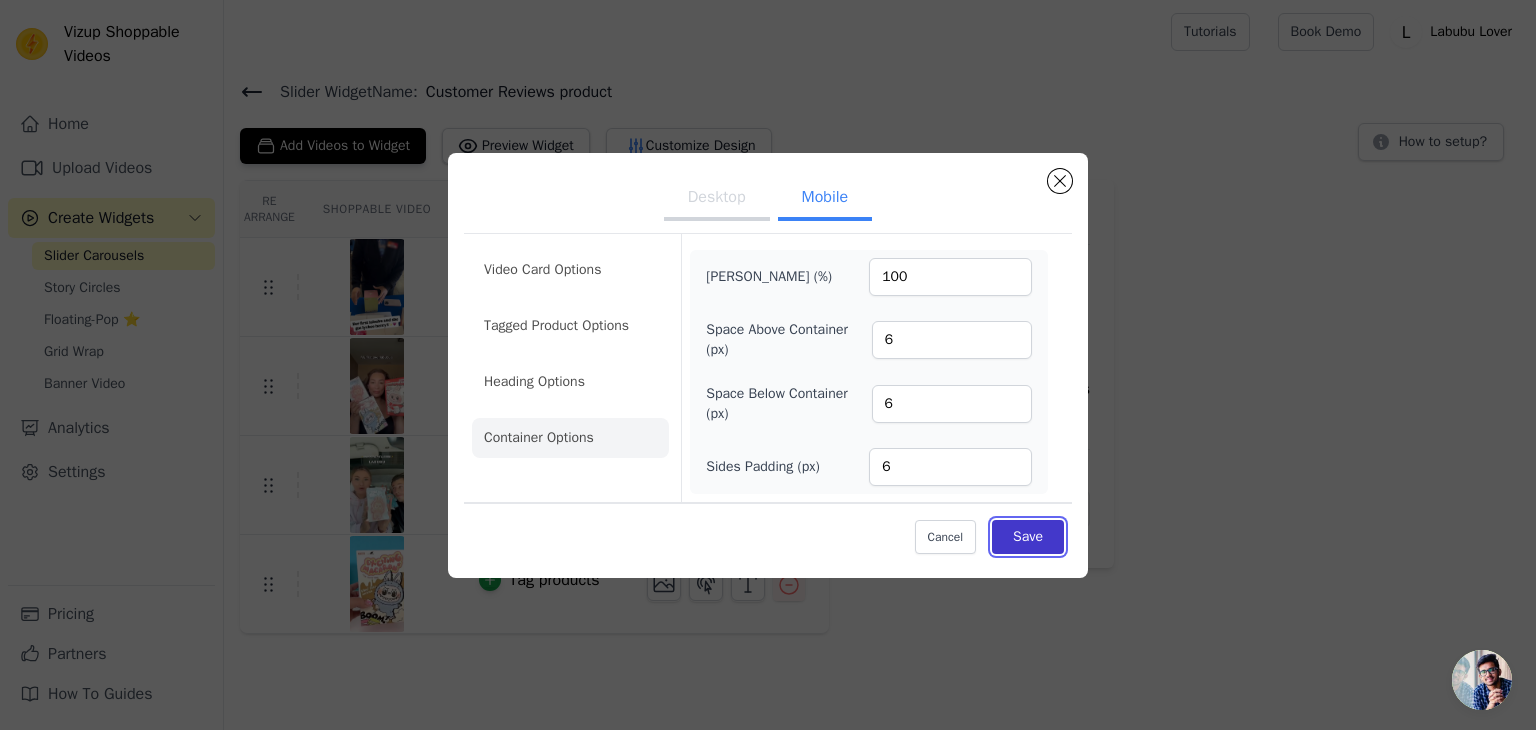 click on "Save" at bounding box center (1028, 537) 